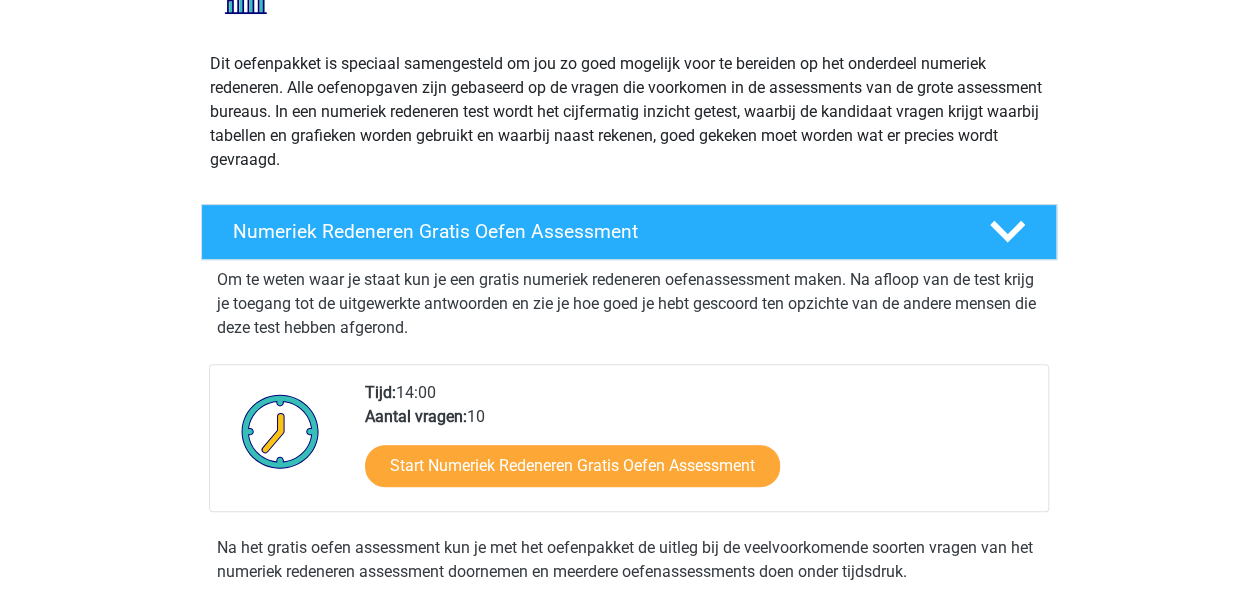 scroll, scrollTop: 200, scrollLeft: 0, axis: vertical 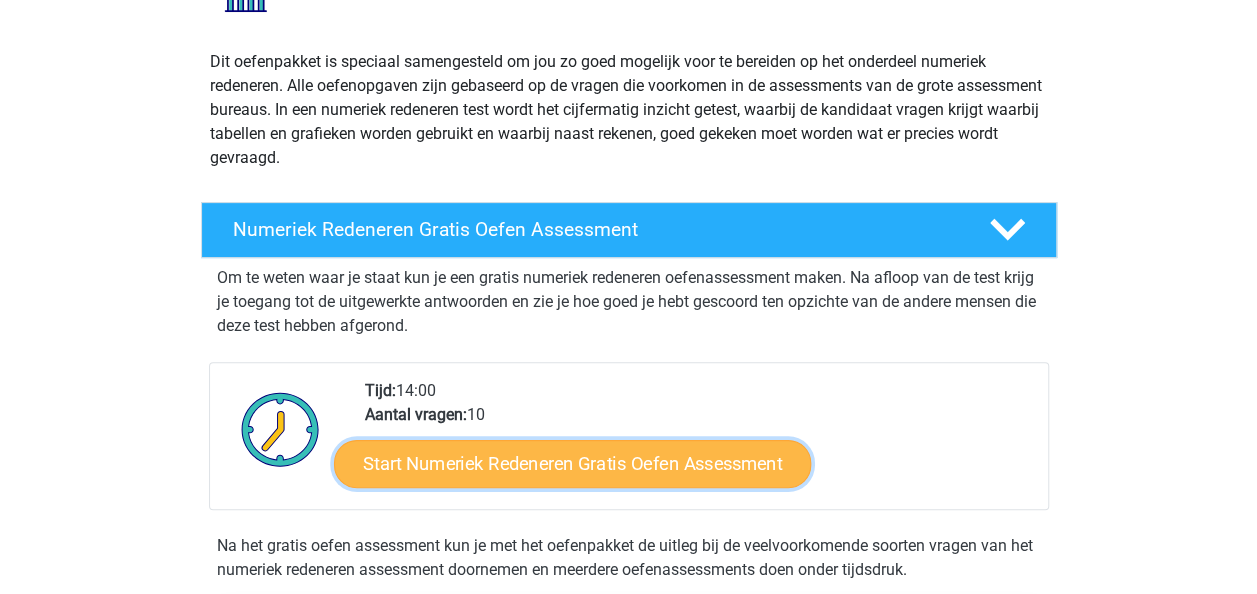 click on "Start Numeriek Redeneren
Gratis Oefen Assessment" at bounding box center [572, 463] 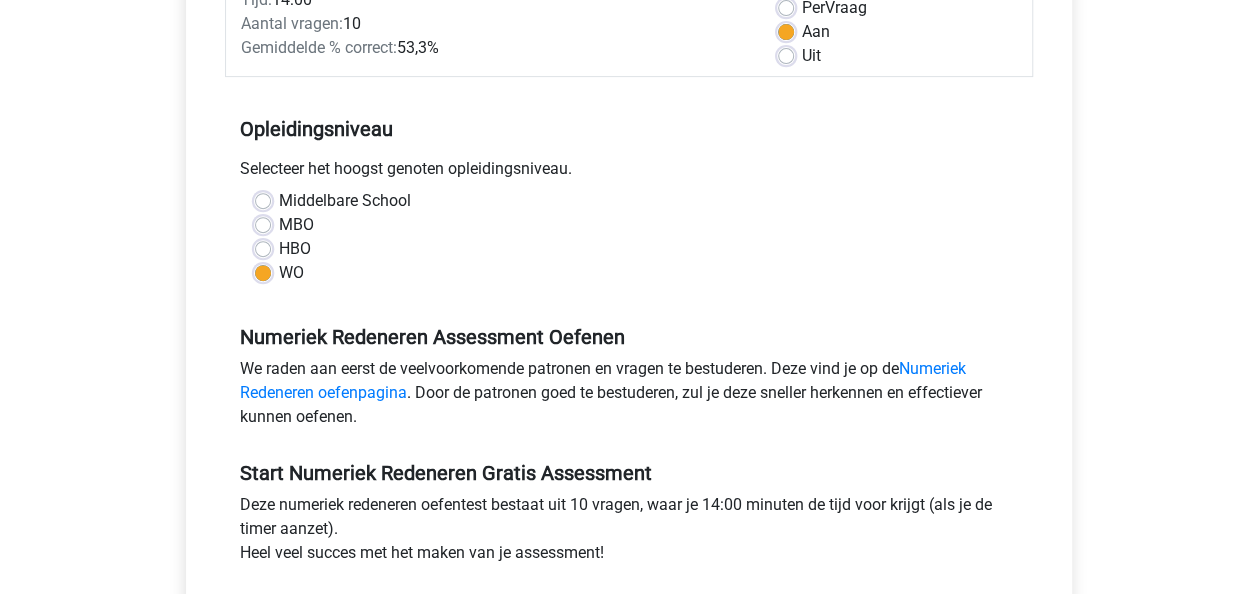 scroll, scrollTop: 500, scrollLeft: 0, axis: vertical 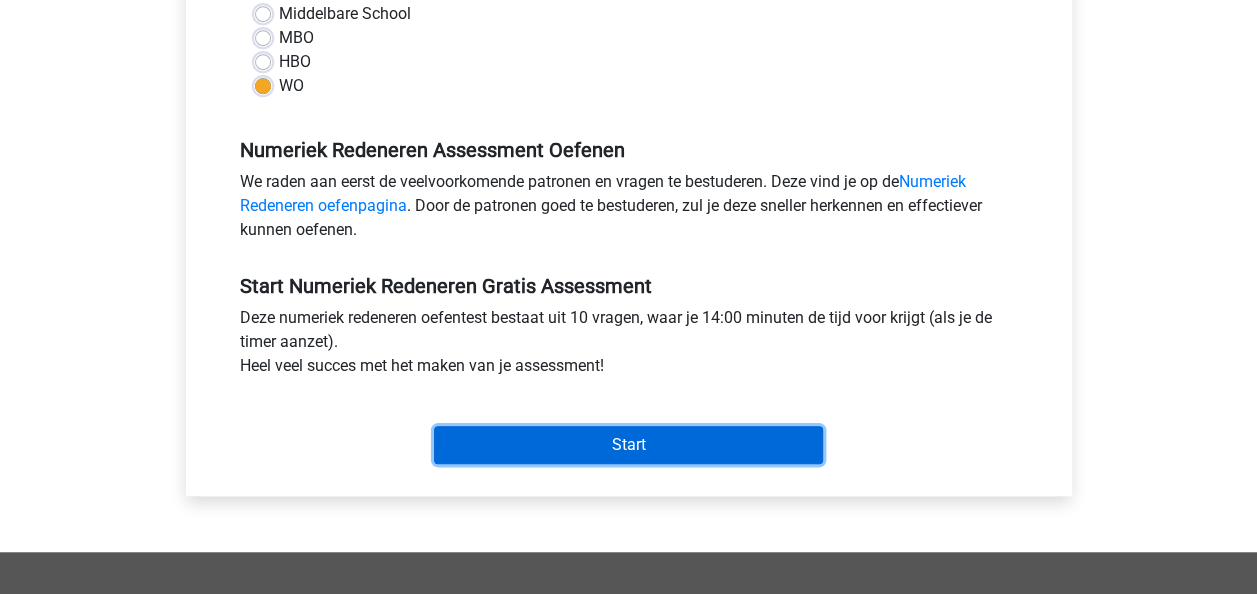 click on "Start" at bounding box center (628, 445) 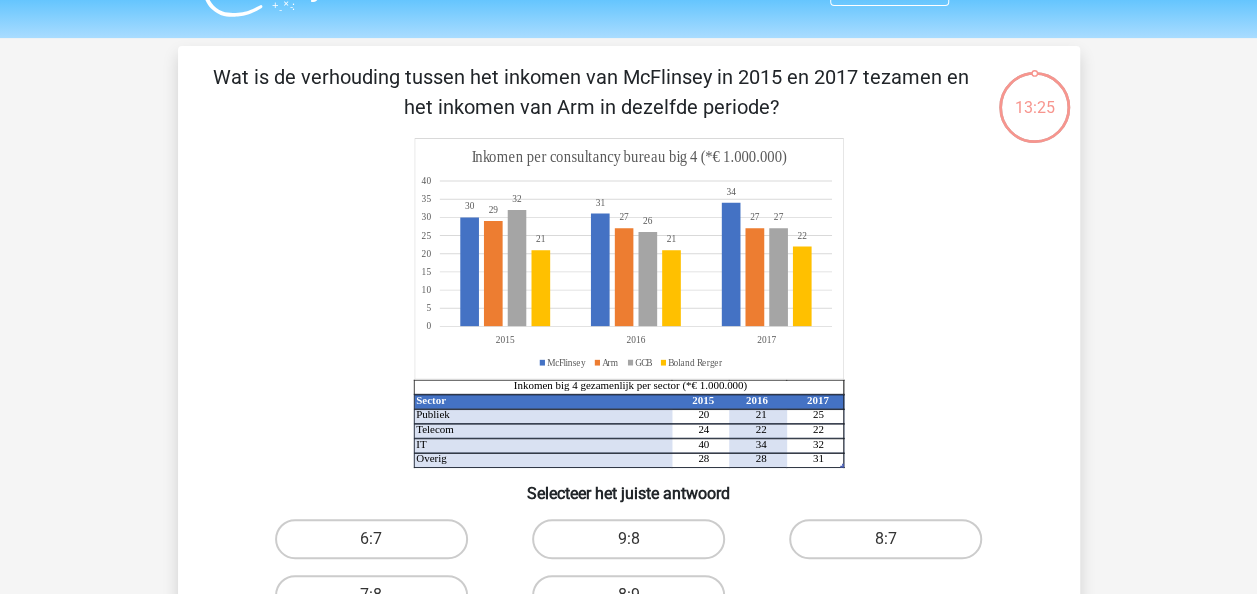 scroll, scrollTop: 0, scrollLeft: 0, axis: both 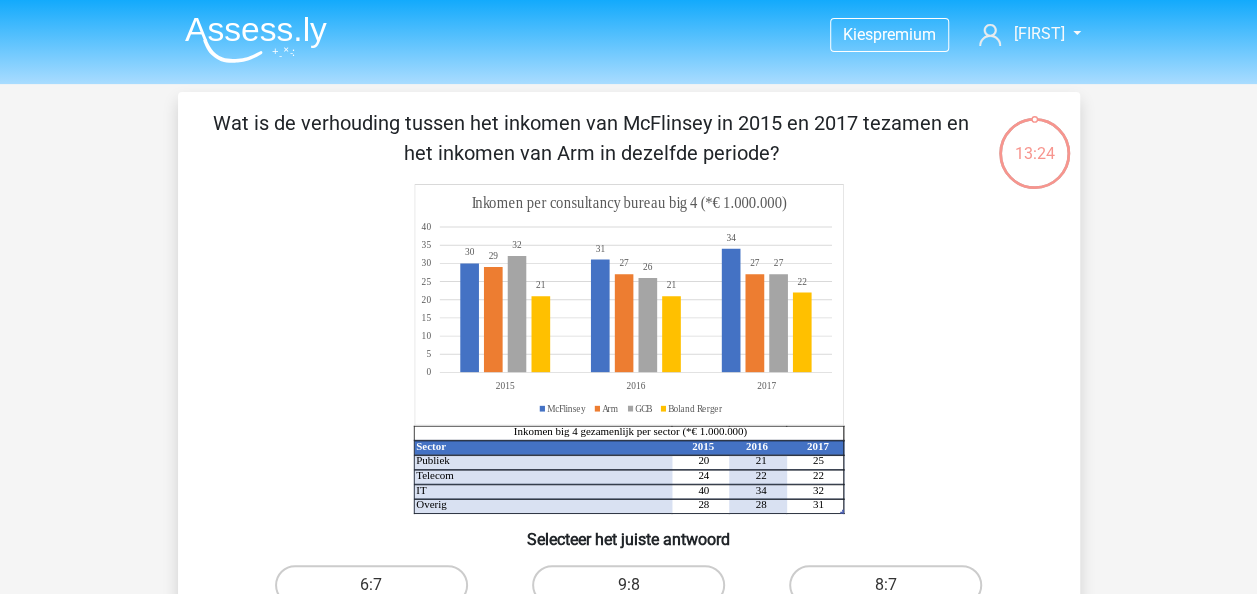 click at bounding box center (256, 39) 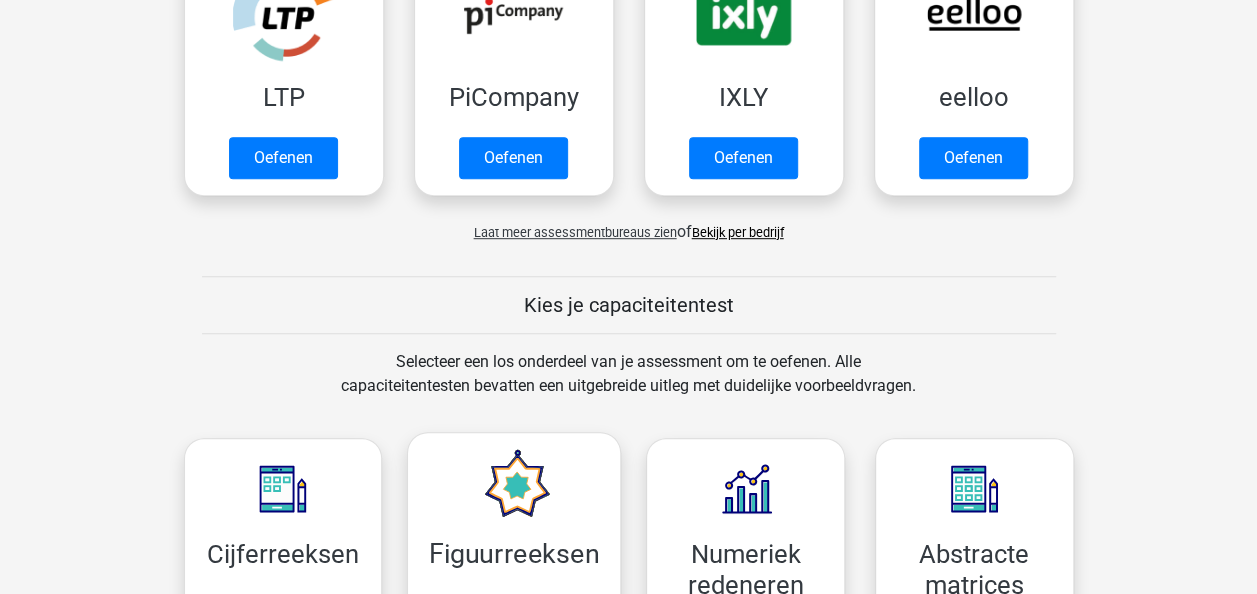 scroll, scrollTop: 700, scrollLeft: 0, axis: vertical 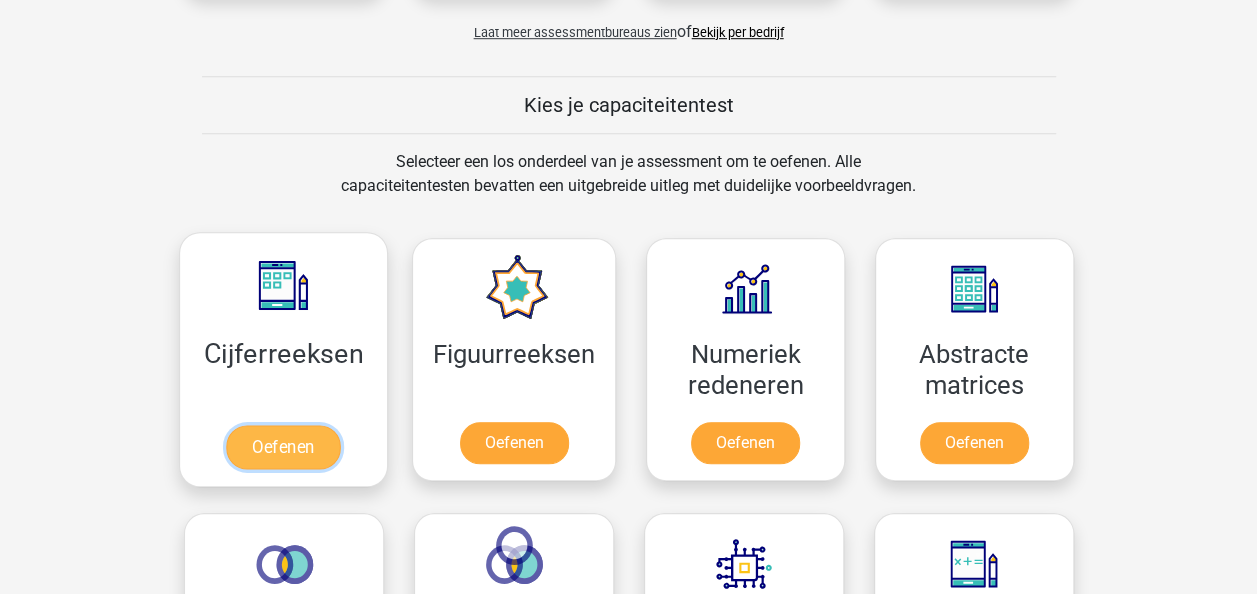 click on "Oefenen" at bounding box center [283, 447] 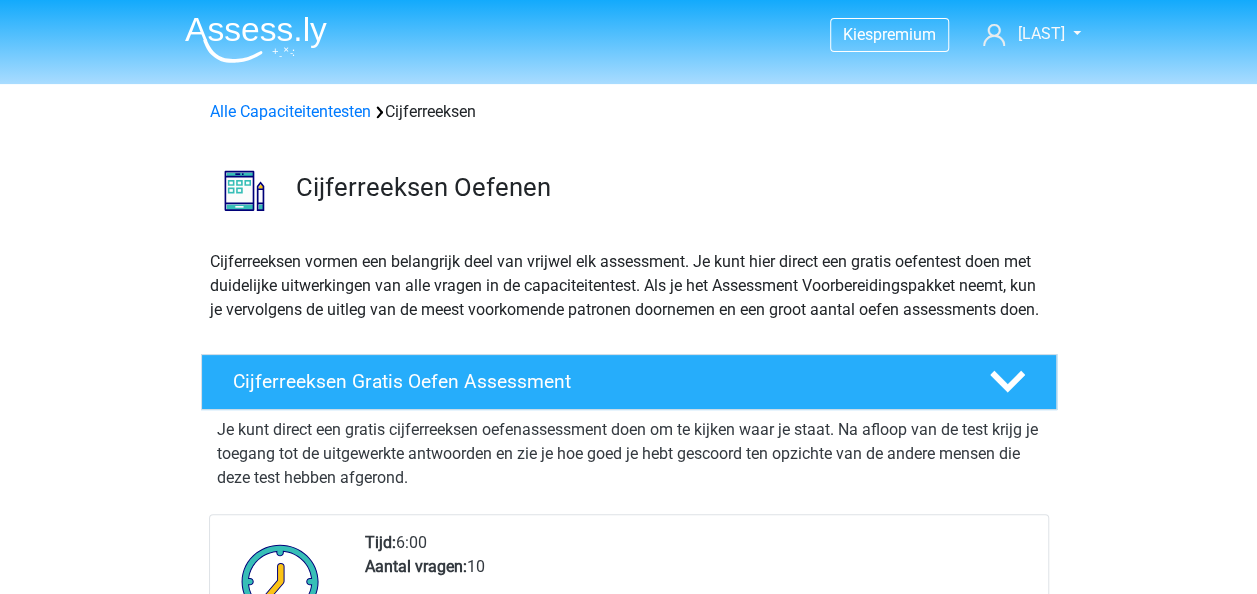 scroll, scrollTop: 500, scrollLeft: 0, axis: vertical 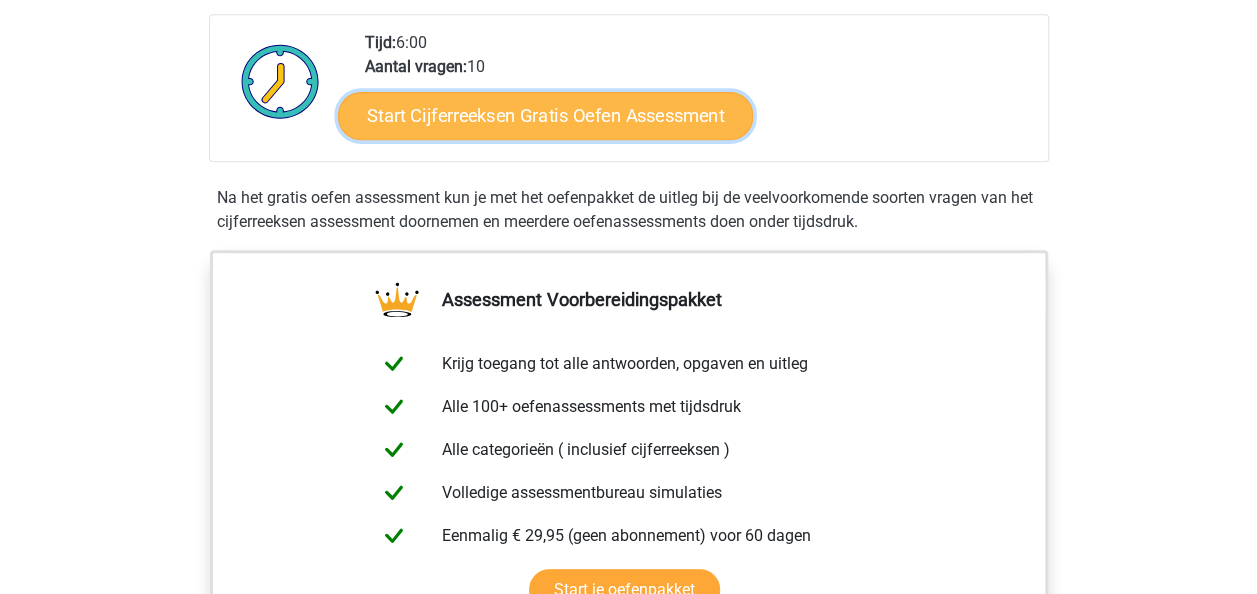 click on "Start Cijferreeksen
Gratis Oefen Assessment" at bounding box center [545, 115] 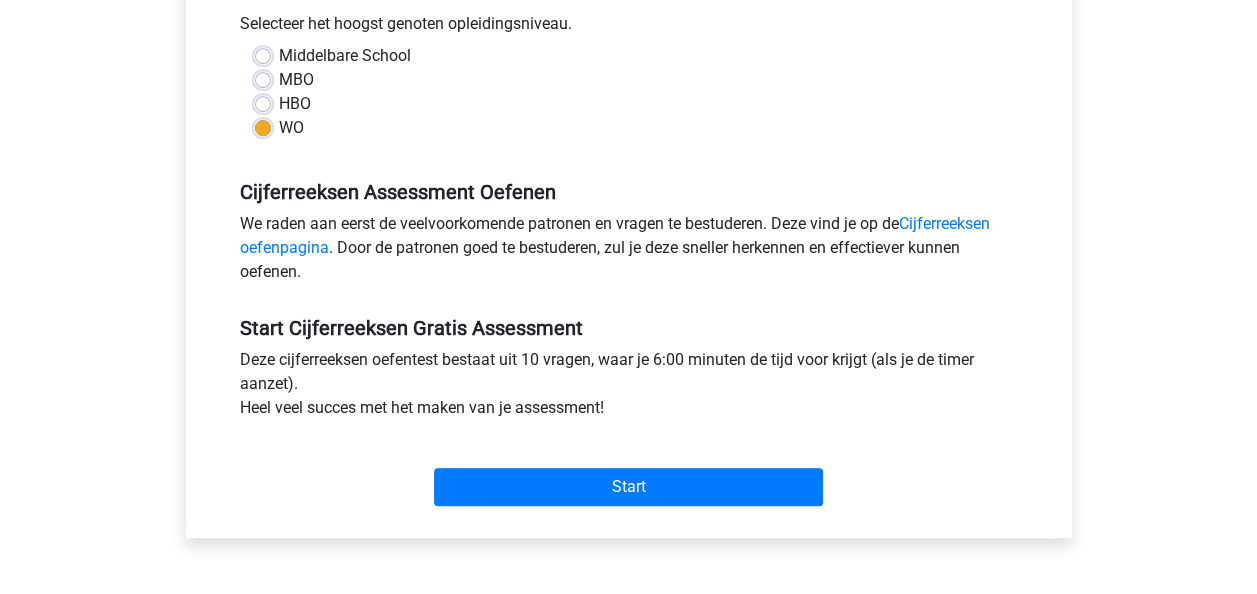 scroll, scrollTop: 500, scrollLeft: 0, axis: vertical 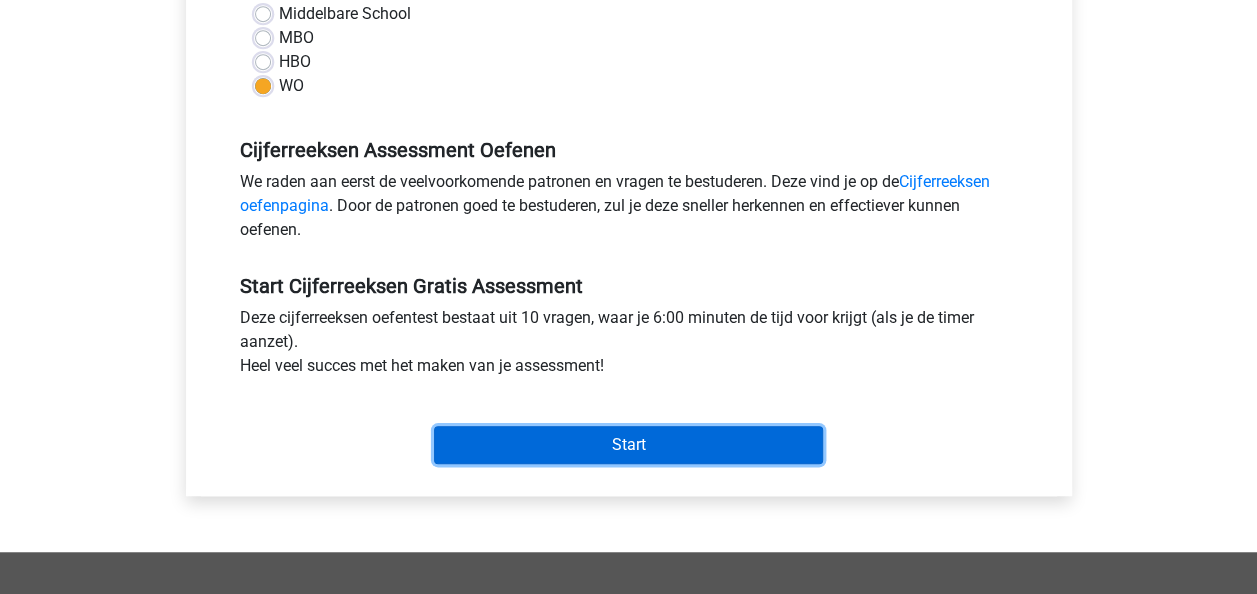 click on "Start" at bounding box center [628, 445] 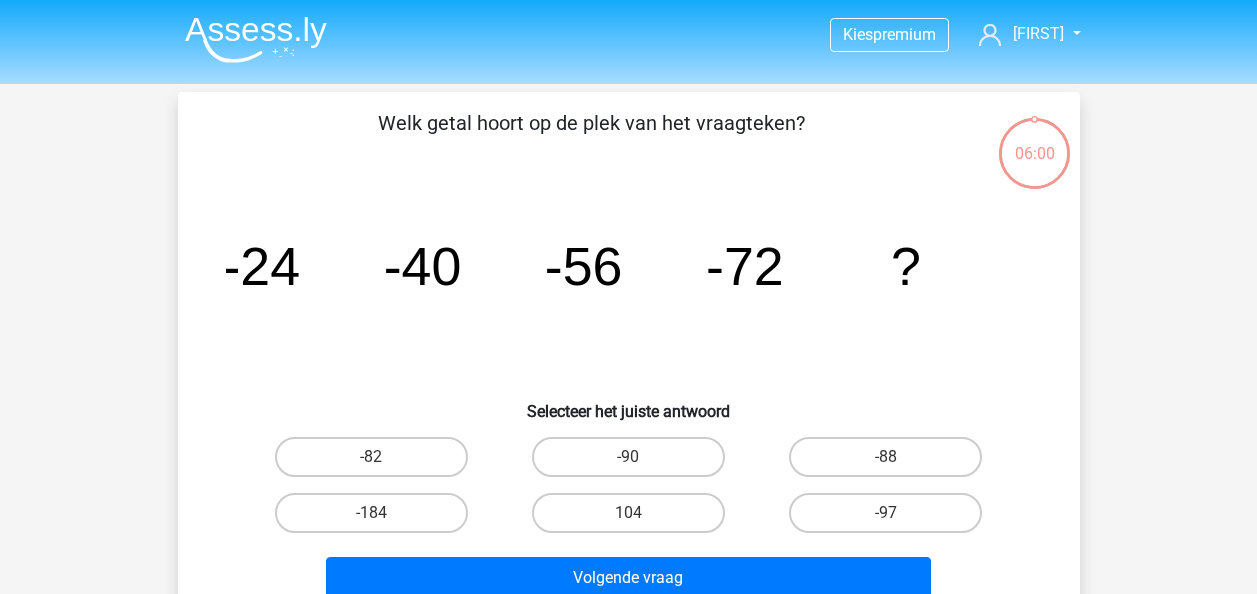 scroll, scrollTop: 0, scrollLeft: 0, axis: both 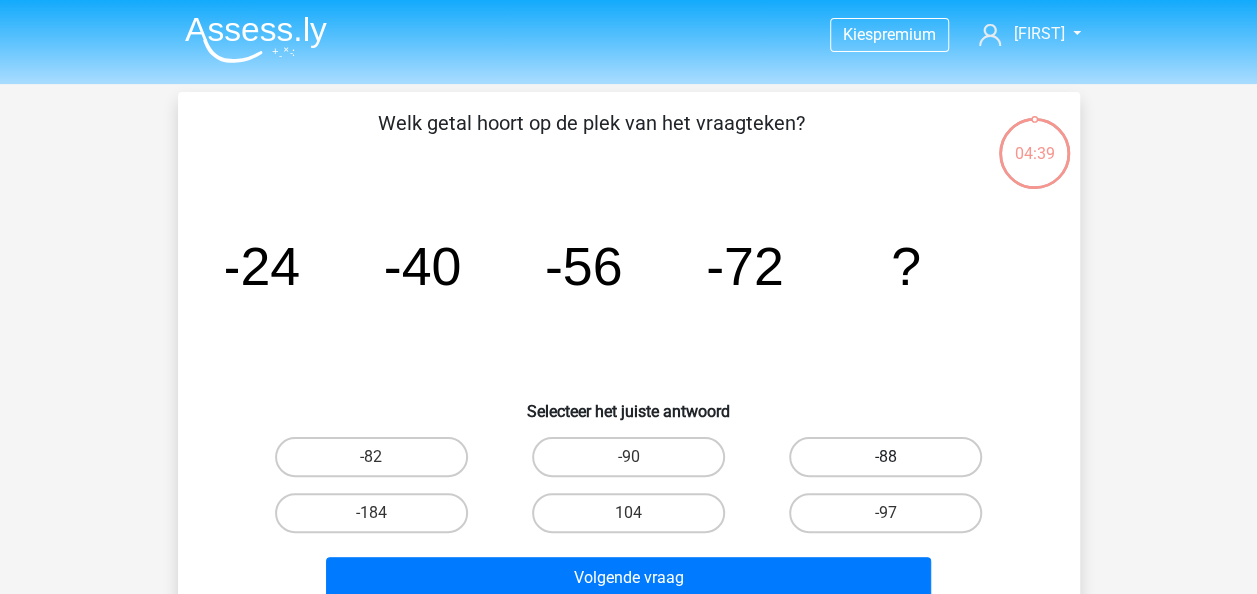 click on "-88" at bounding box center [885, 457] 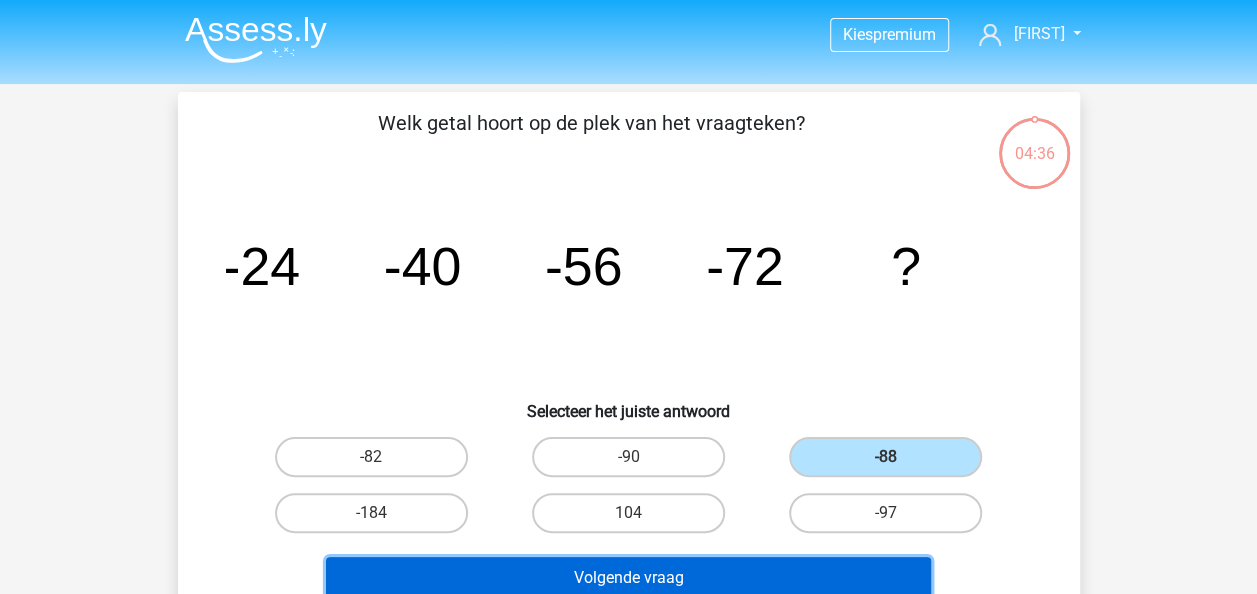 click on "Volgende vraag" at bounding box center [628, 578] 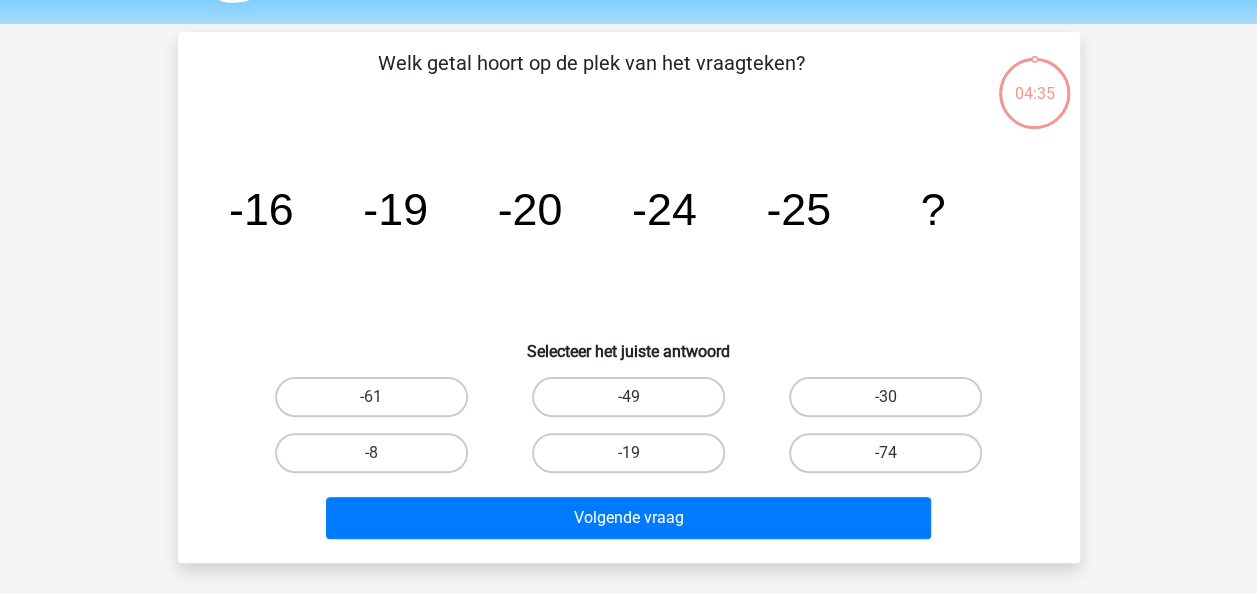 scroll, scrollTop: 92, scrollLeft: 0, axis: vertical 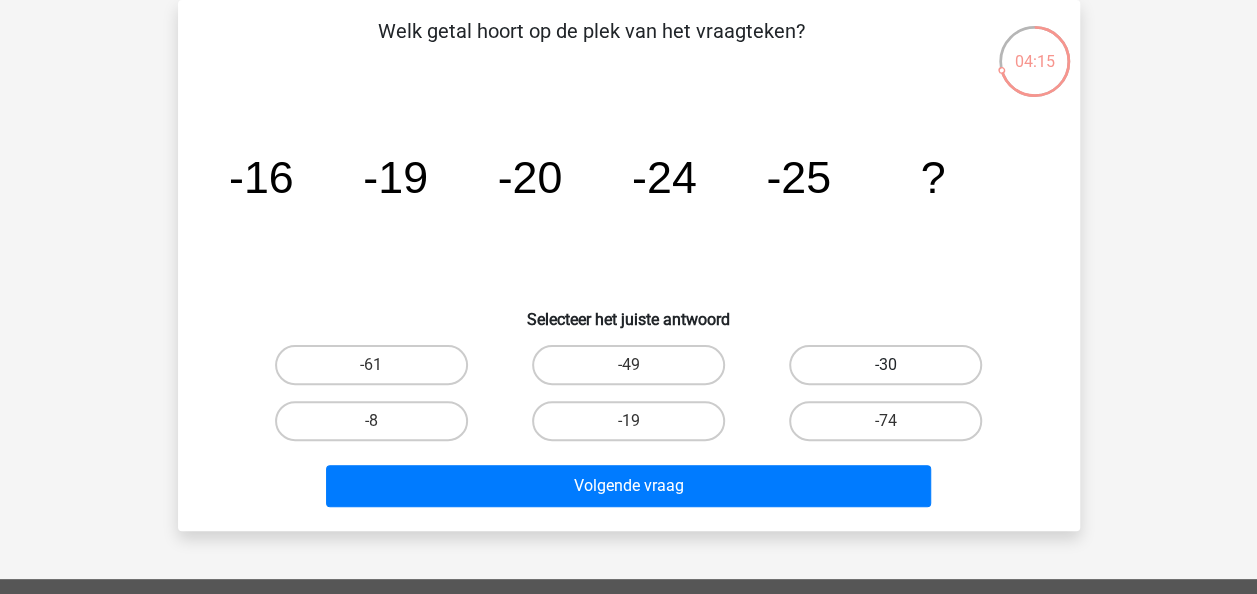 click on "-30" at bounding box center [885, 365] 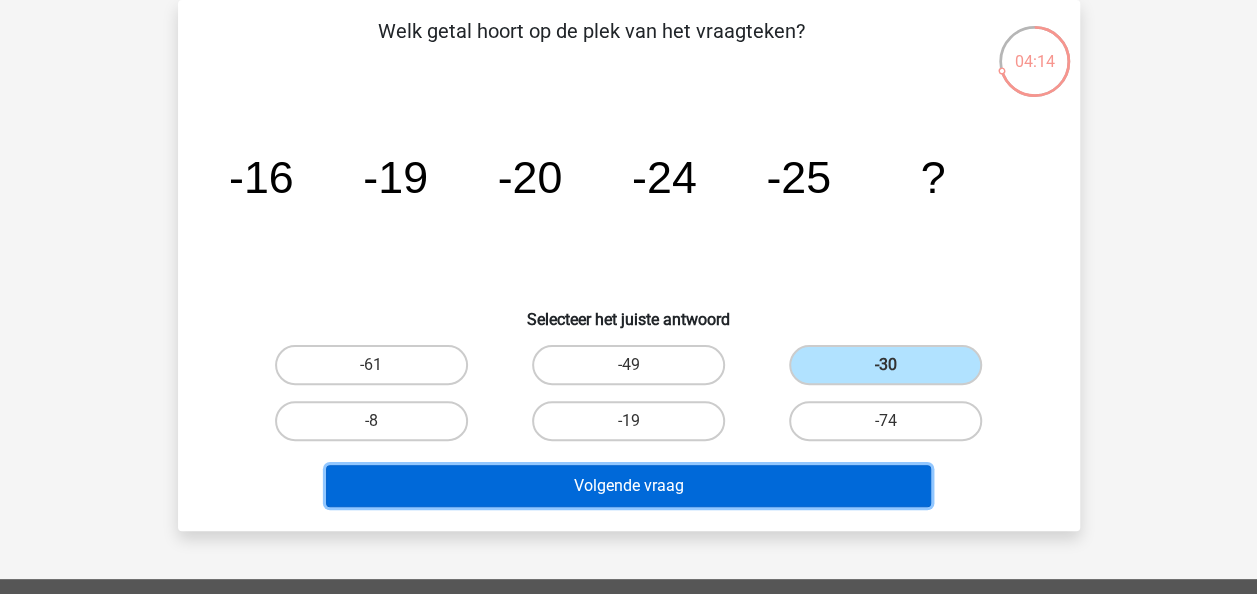 click on "Volgende vraag" at bounding box center [628, 486] 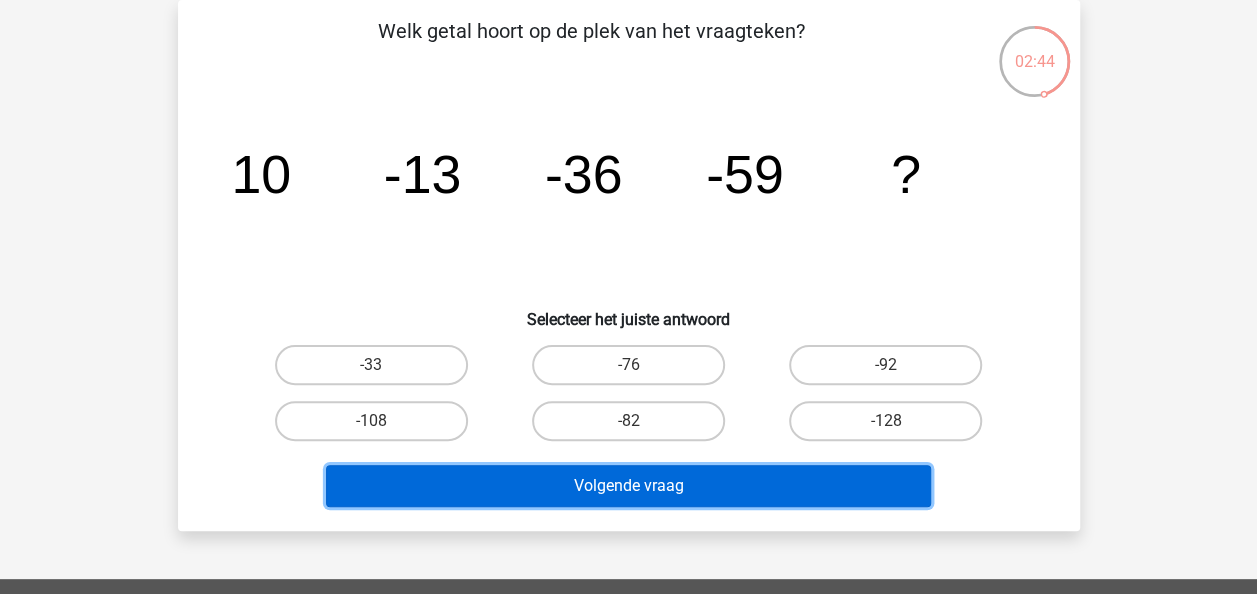 click on "Volgende vraag" at bounding box center [628, 486] 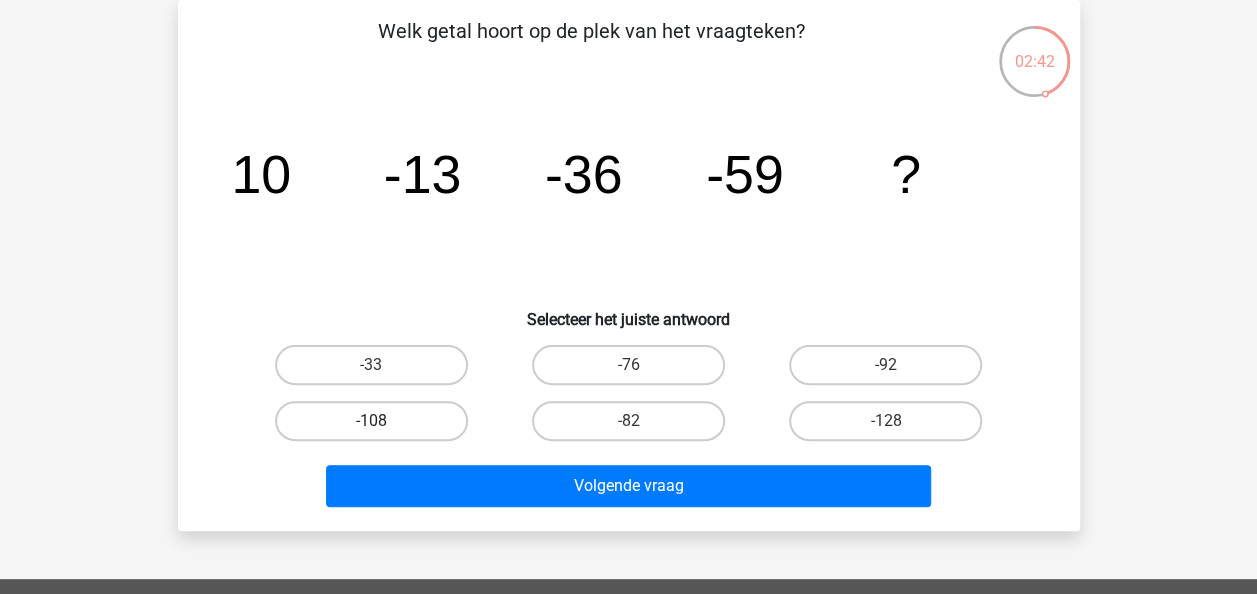 click on "-108" at bounding box center [371, 421] 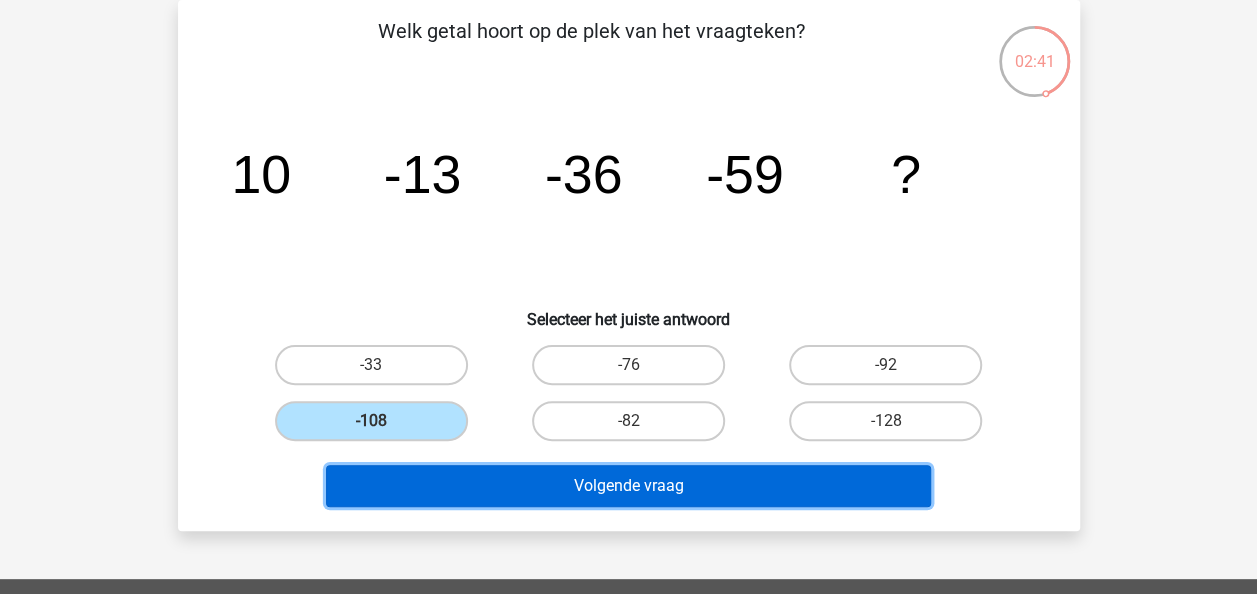 click on "Volgende vraag" at bounding box center (628, 486) 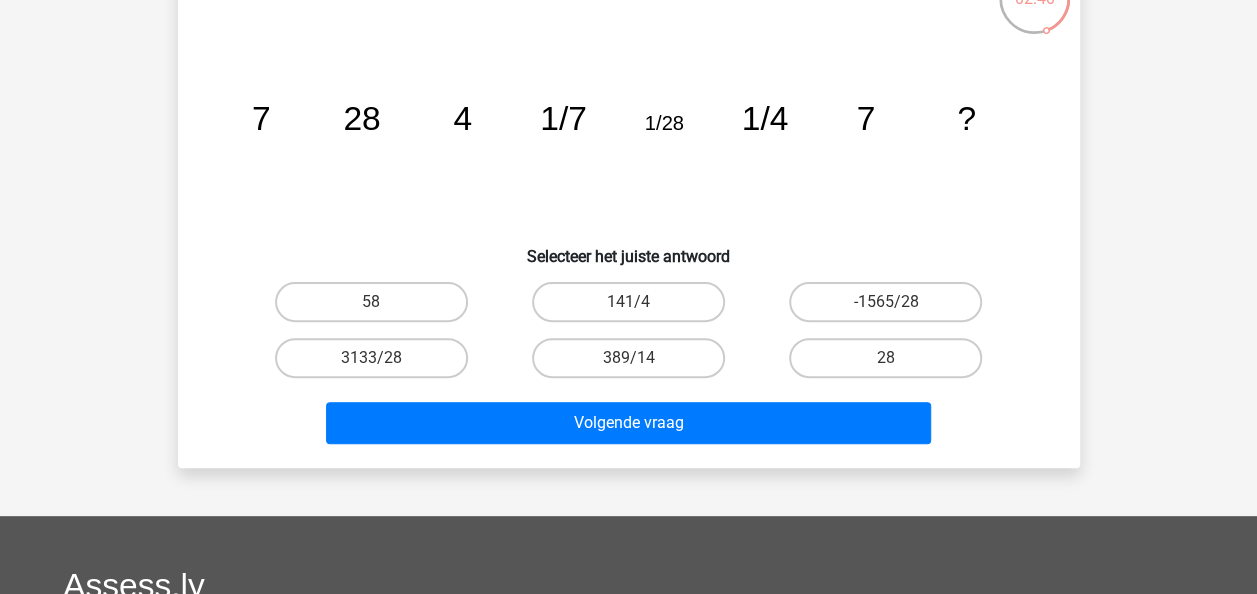 scroll, scrollTop: 200, scrollLeft: 0, axis: vertical 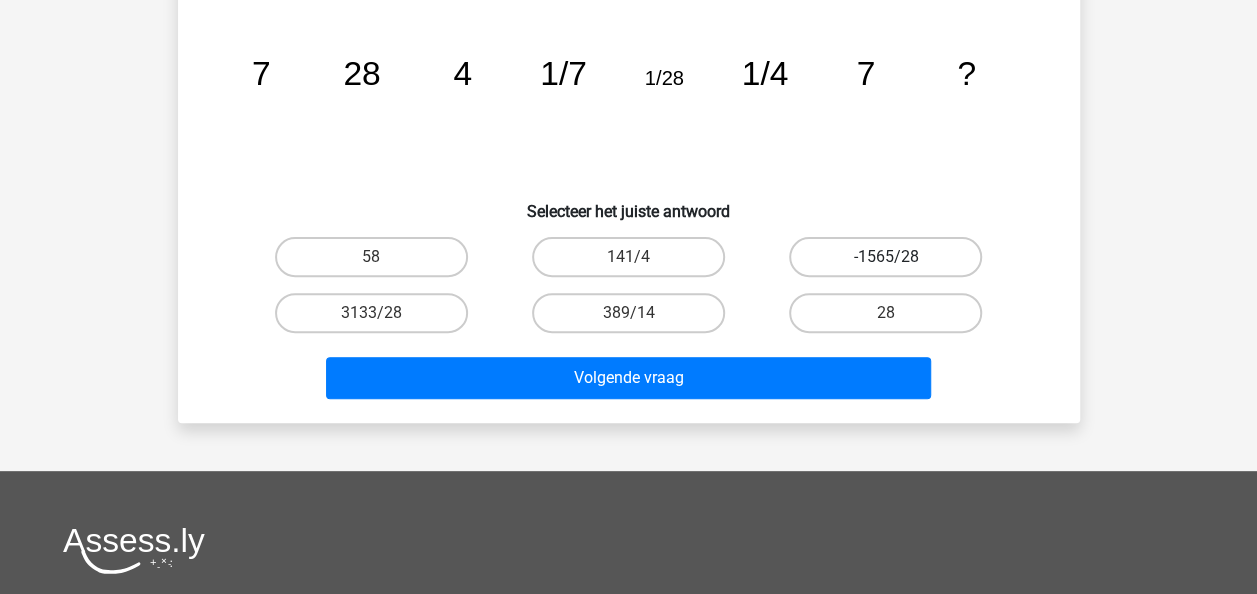 click on "-1565/28" at bounding box center [885, 257] 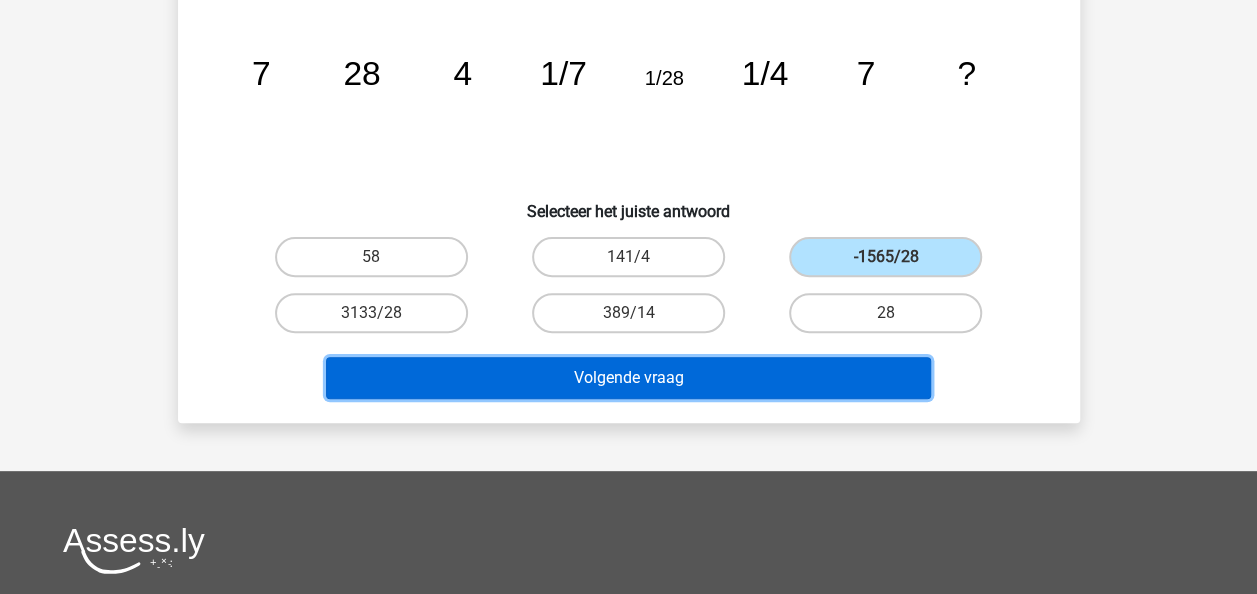 click on "Volgende vraag" at bounding box center [628, 378] 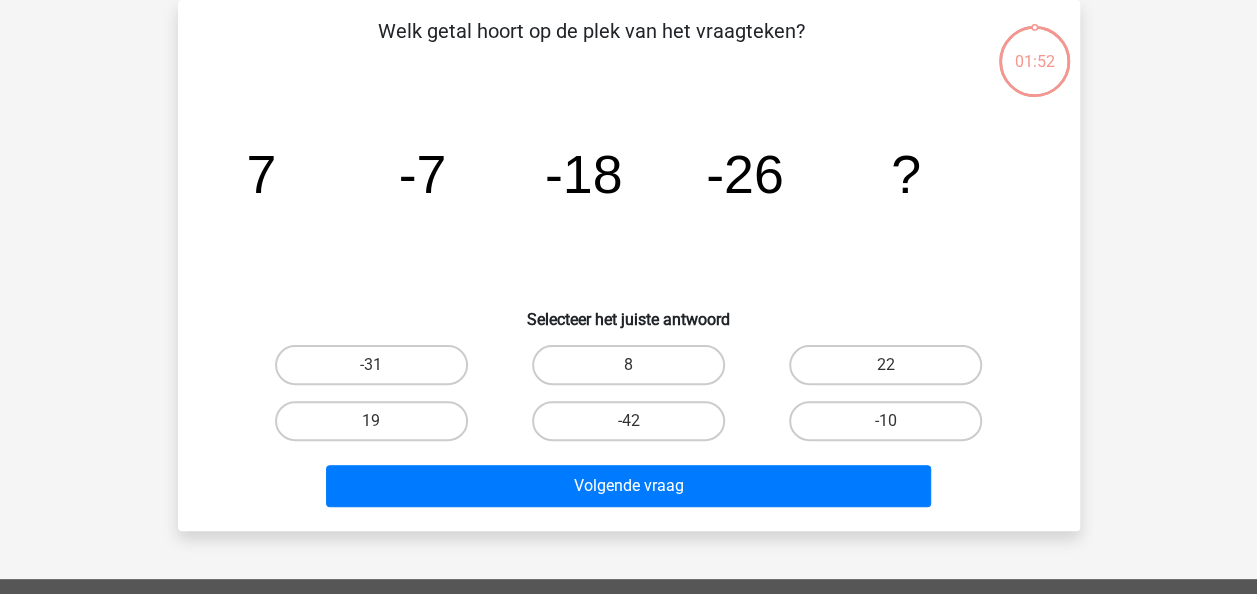scroll, scrollTop: 92, scrollLeft: 0, axis: vertical 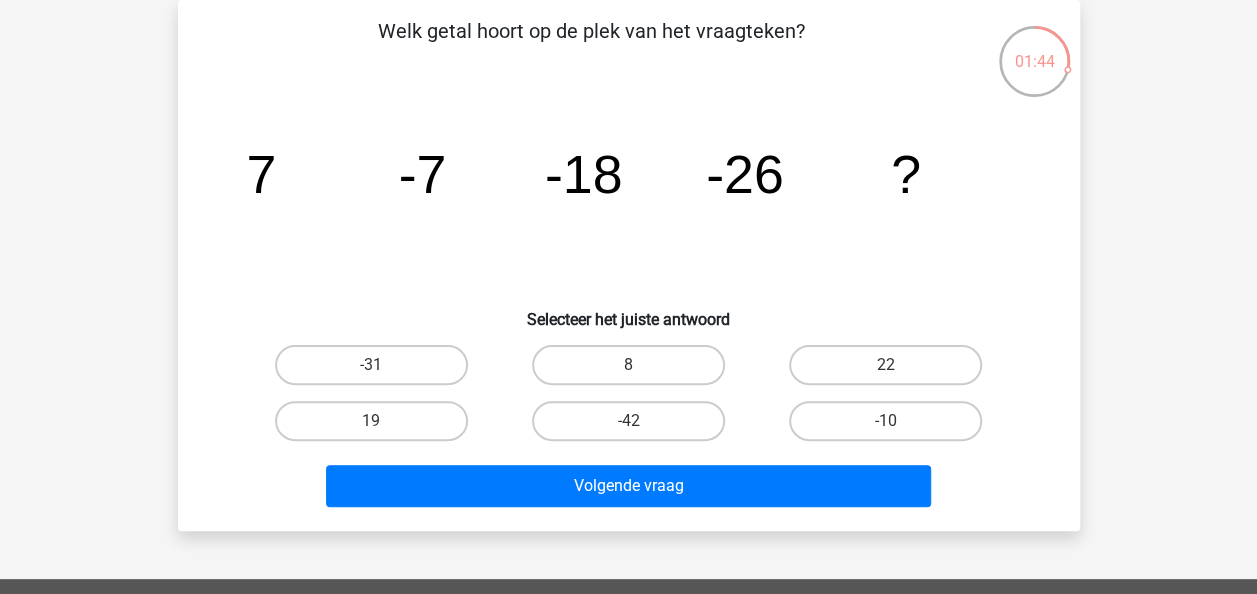 click on "image/svg+xml
7
-7
-18
-26
?" 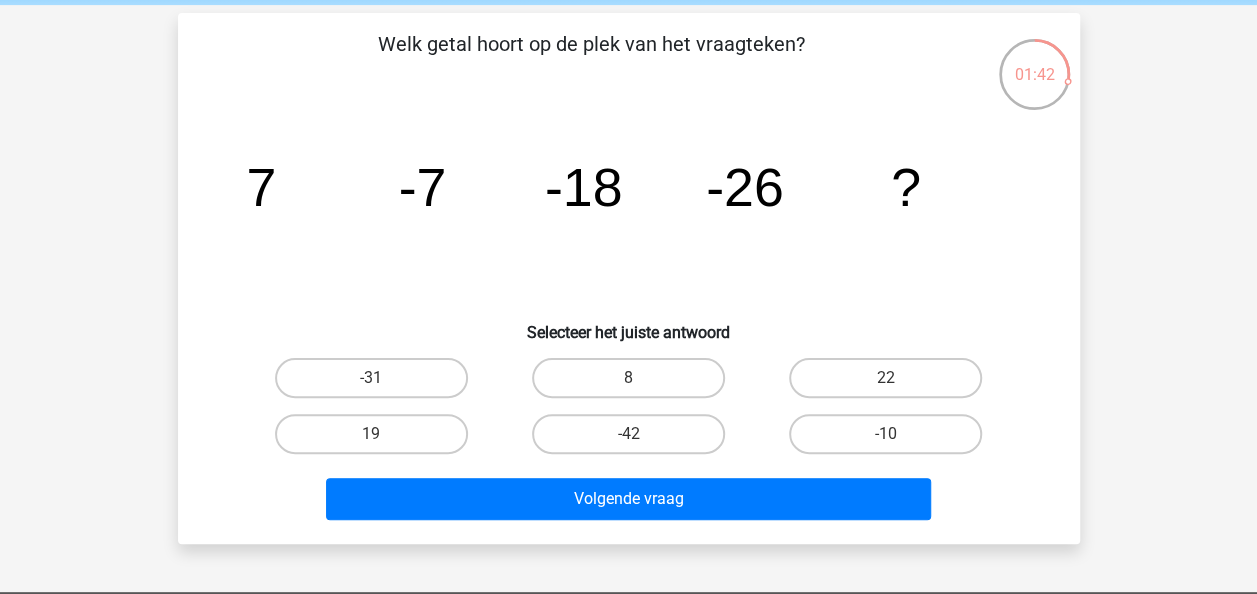 scroll, scrollTop: 0, scrollLeft: 0, axis: both 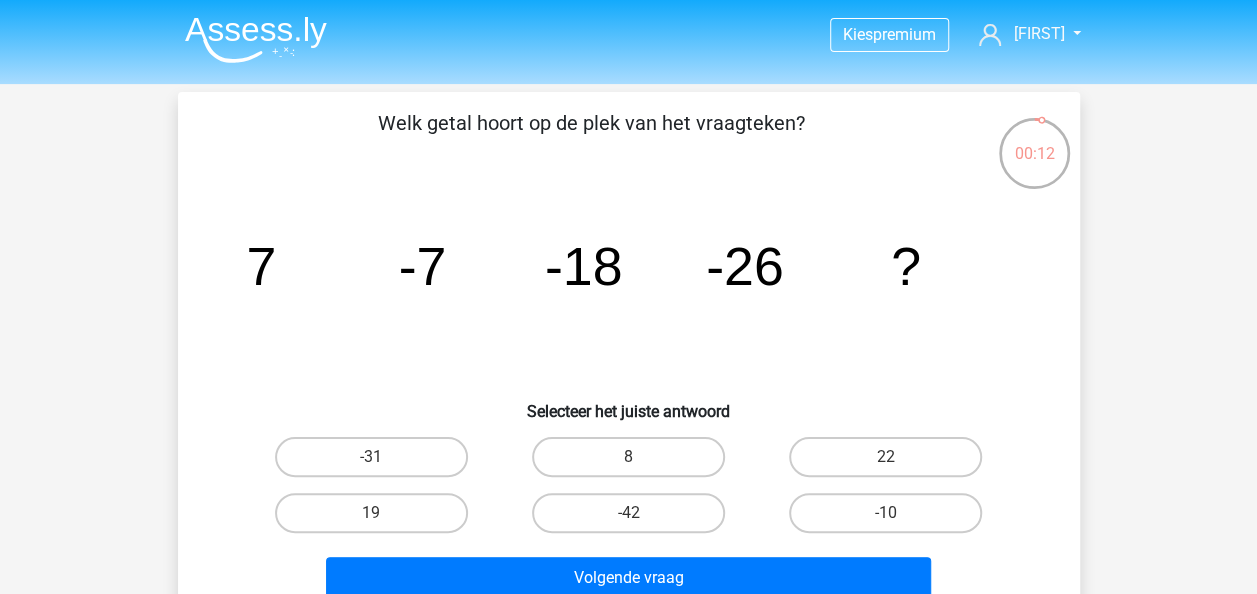 click on "-42" at bounding box center (634, 519) 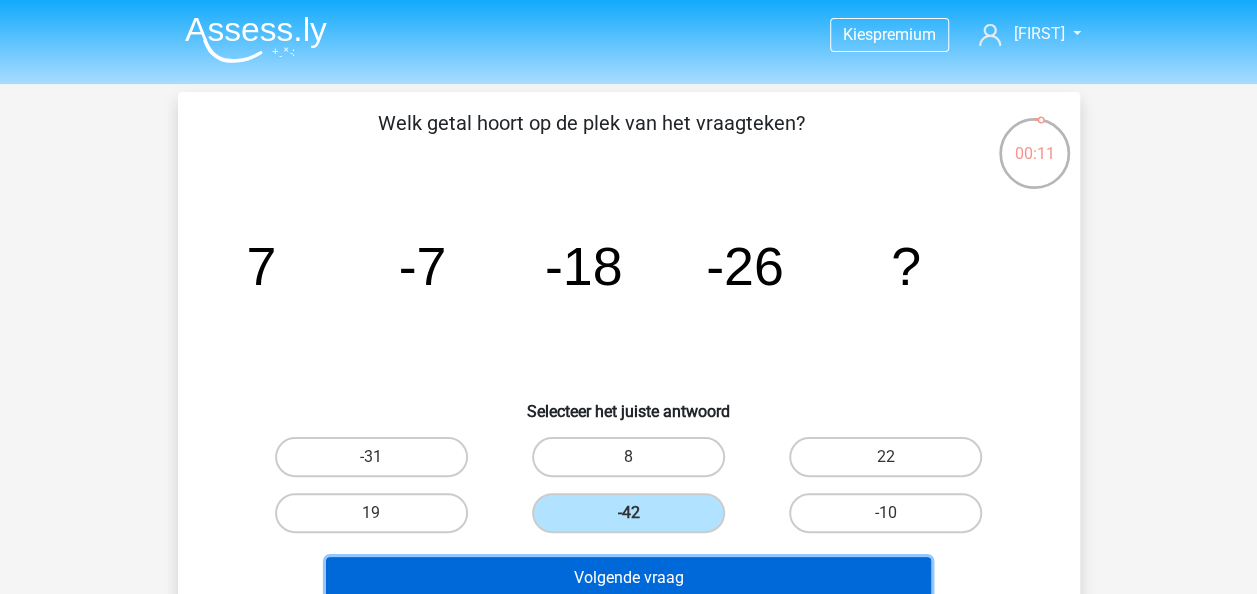 click on "Volgende vraag" at bounding box center [628, 578] 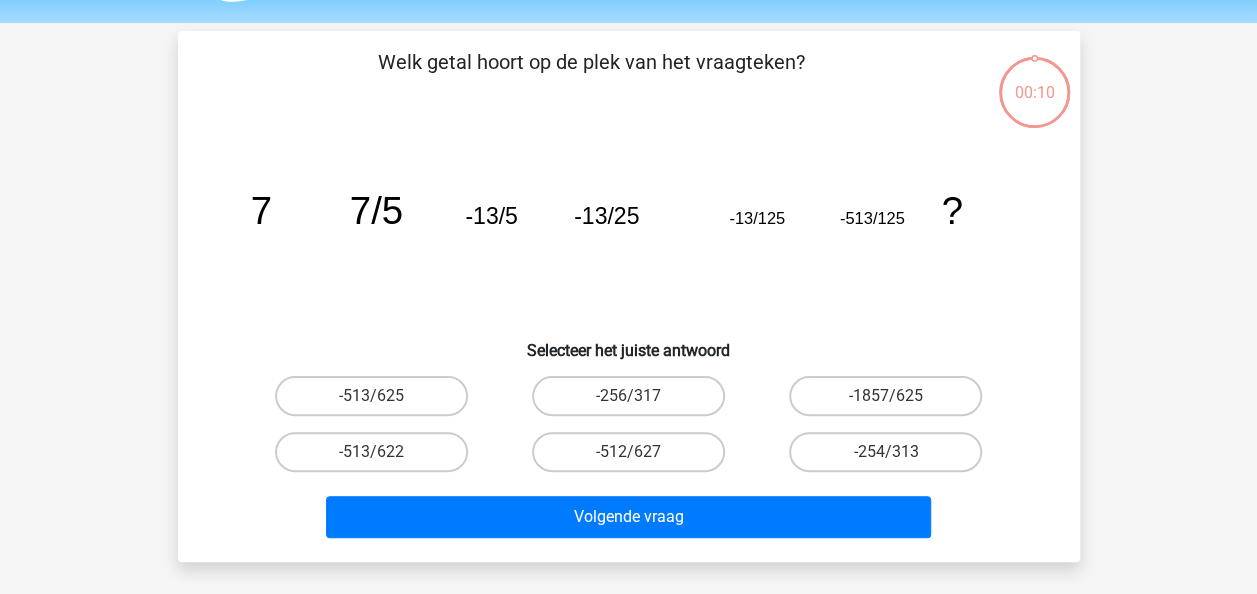 scroll, scrollTop: 92, scrollLeft: 0, axis: vertical 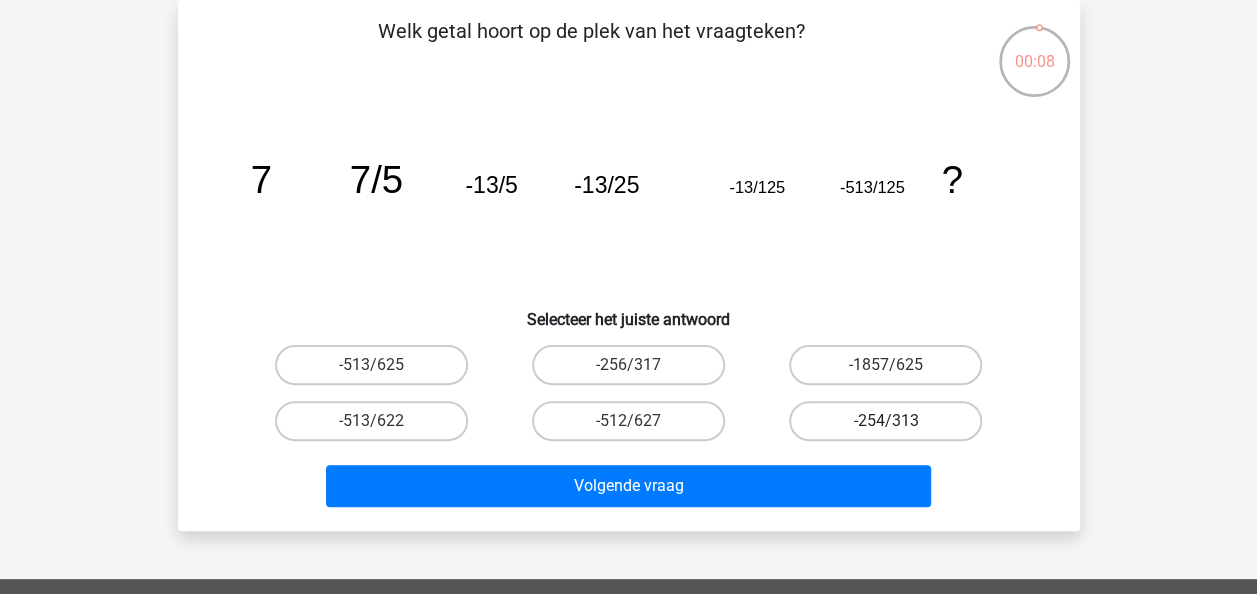 click on "-254/313" at bounding box center [885, 421] 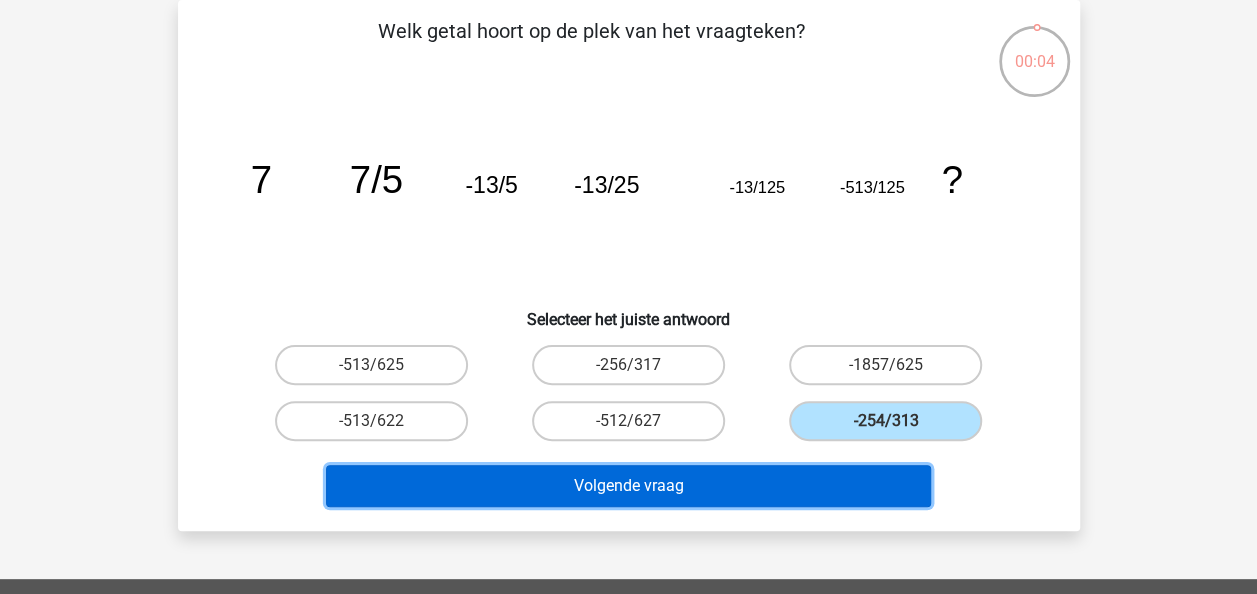 click on "Volgende vraag" at bounding box center [628, 486] 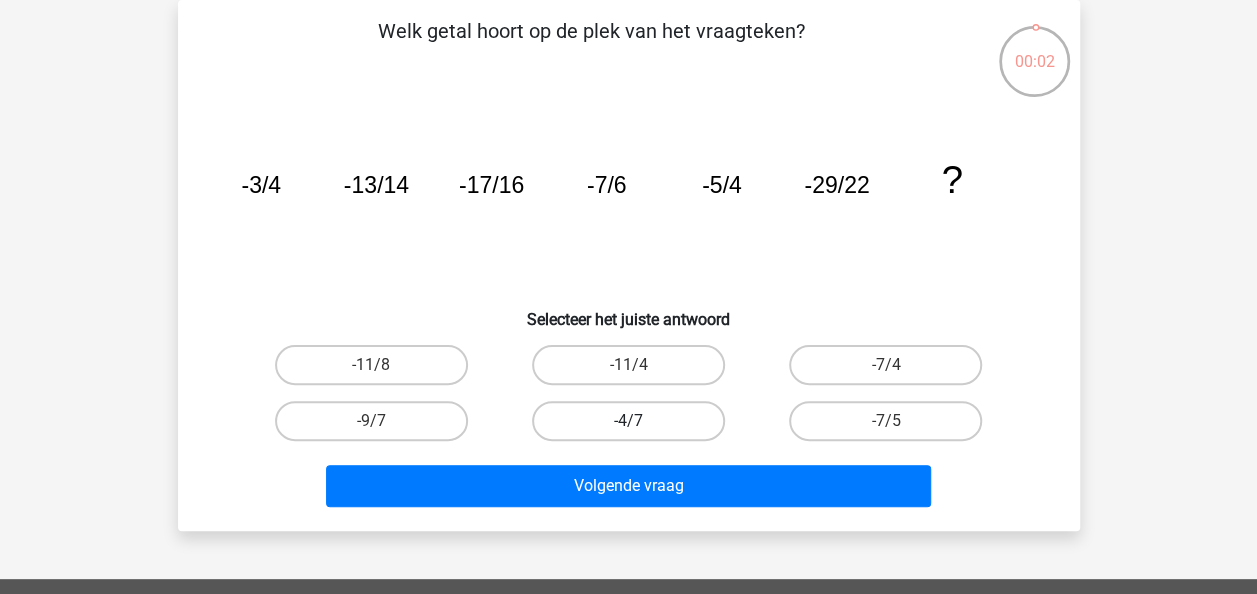 click on "-4/7" at bounding box center (628, 421) 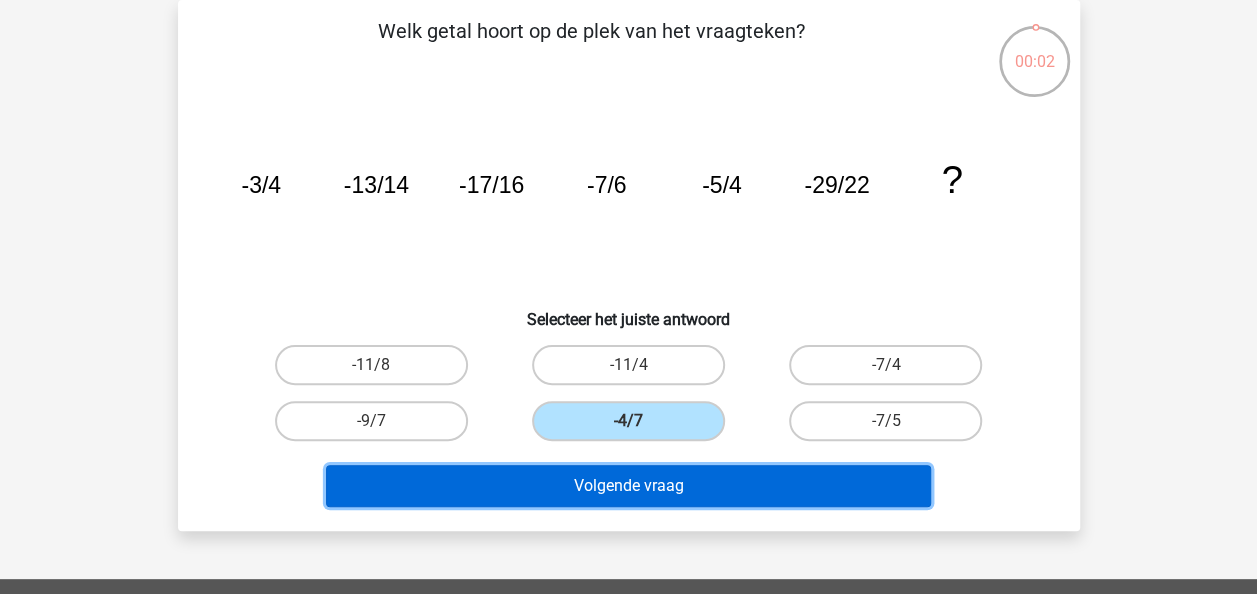 click on "Volgende vraag" at bounding box center (628, 486) 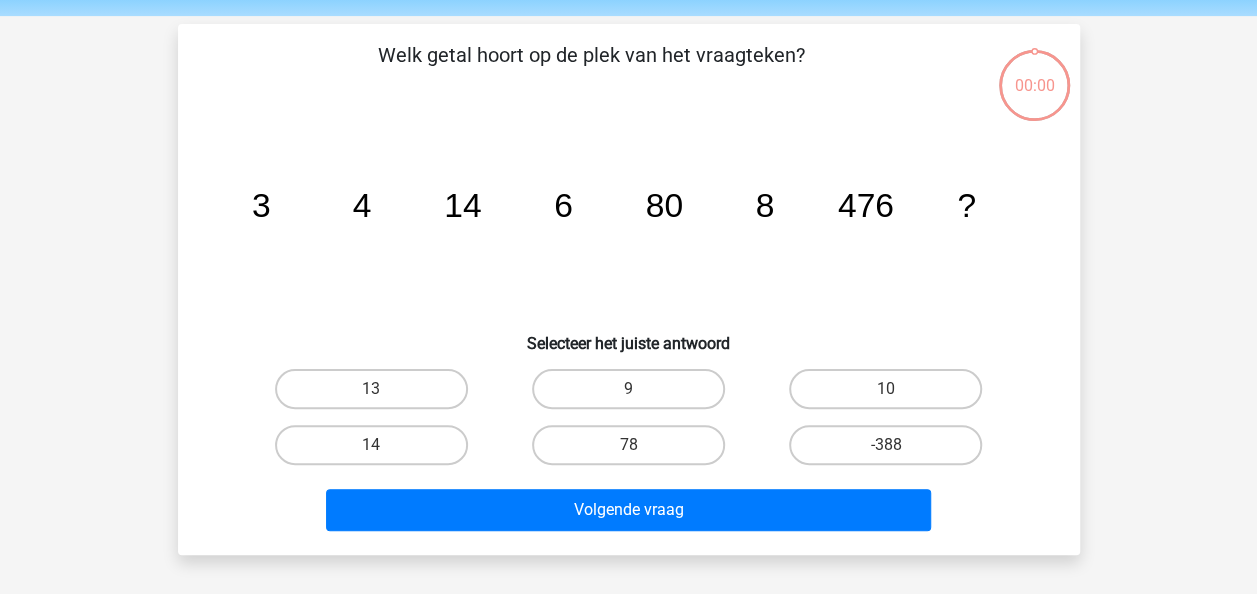 scroll, scrollTop: 0, scrollLeft: 0, axis: both 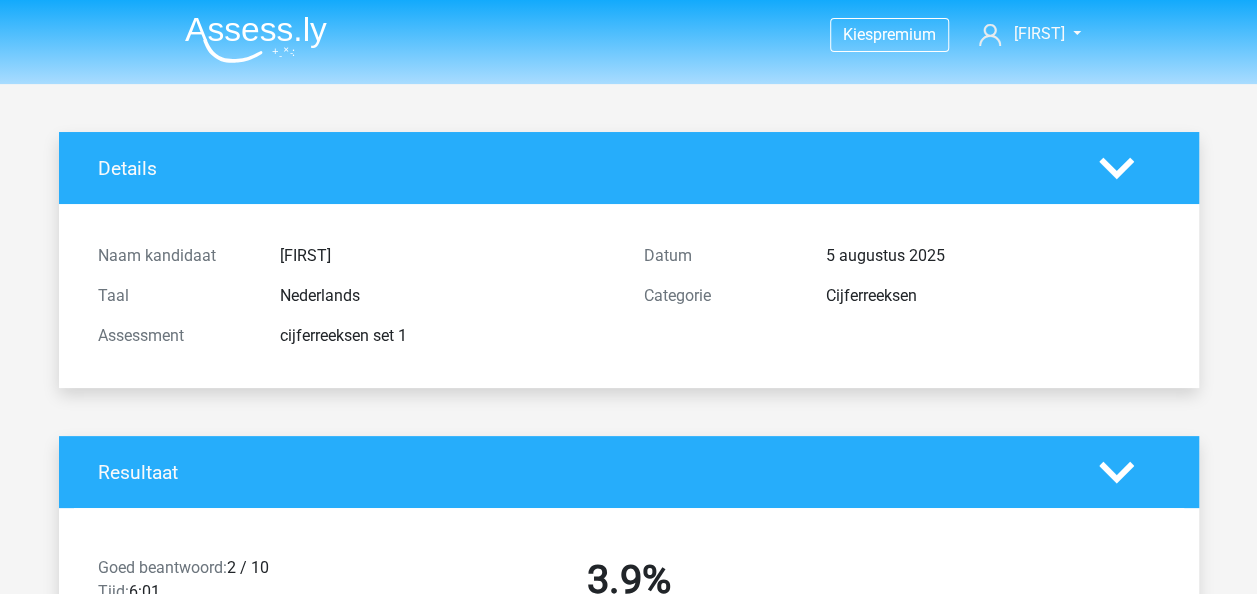 drag, startPoint x: 275, startPoint y: 33, endPoint x: 284, endPoint y: 46, distance: 15.811388 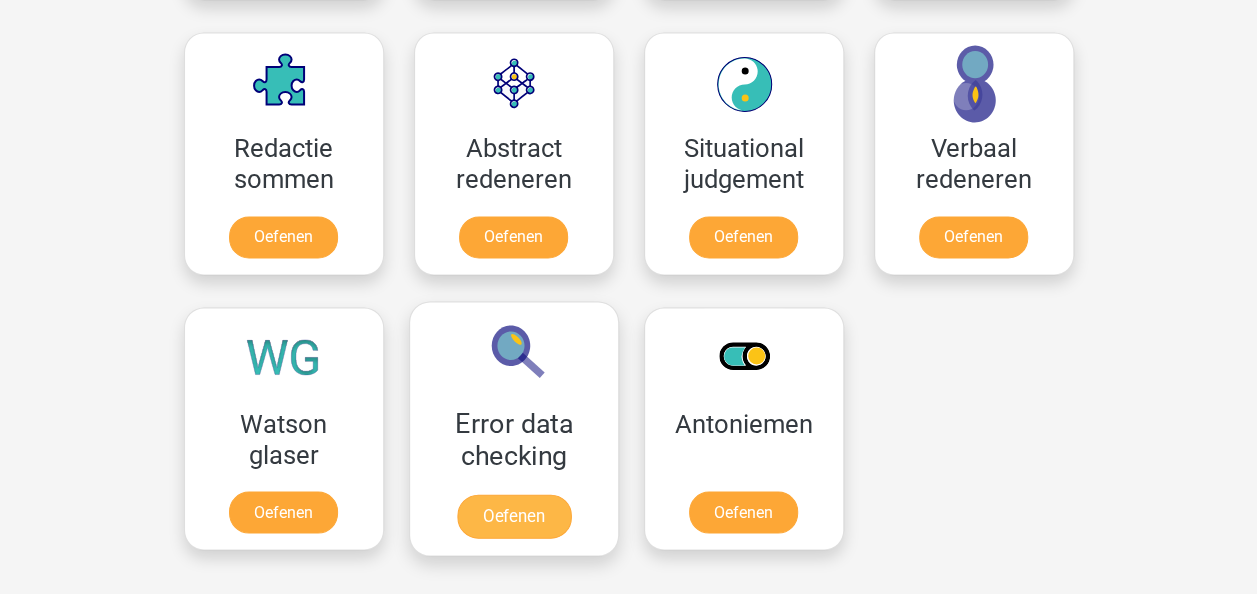 scroll, scrollTop: 1400, scrollLeft: 0, axis: vertical 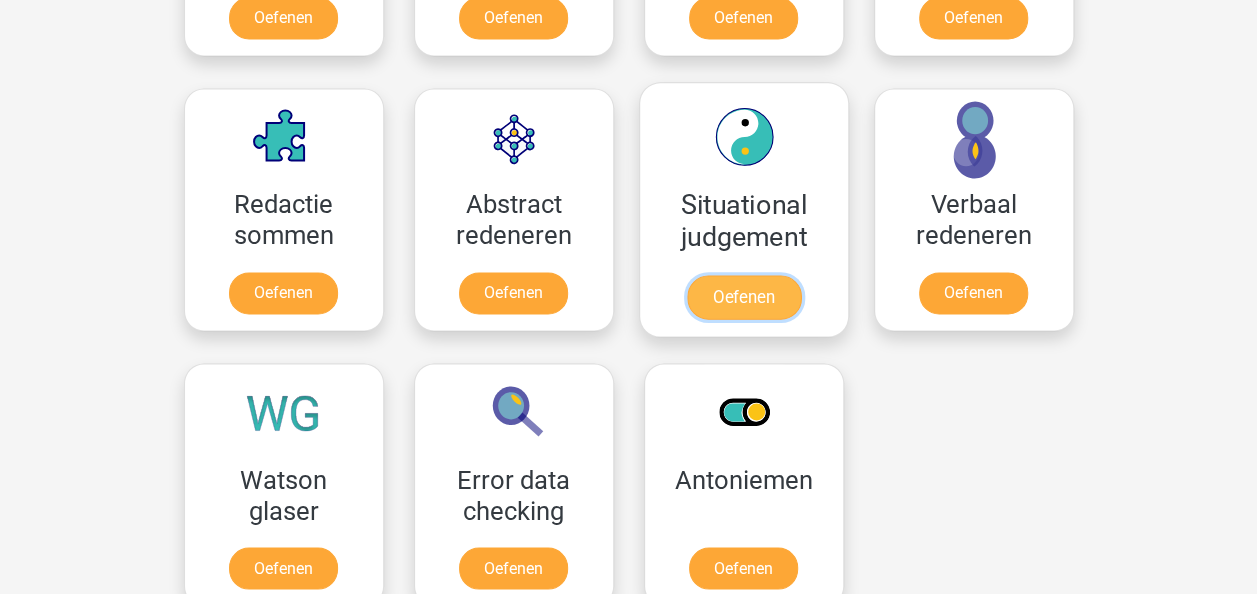 click on "Oefenen" at bounding box center (743, 297) 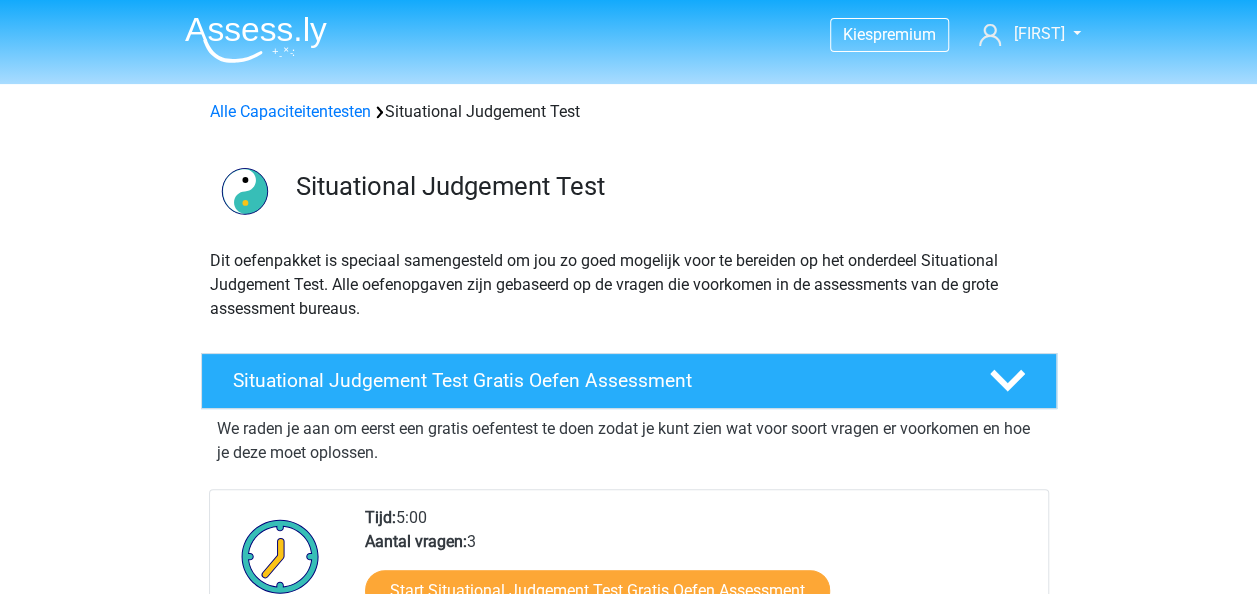 scroll, scrollTop: 300, scrollLeft: 0, axis: vertical 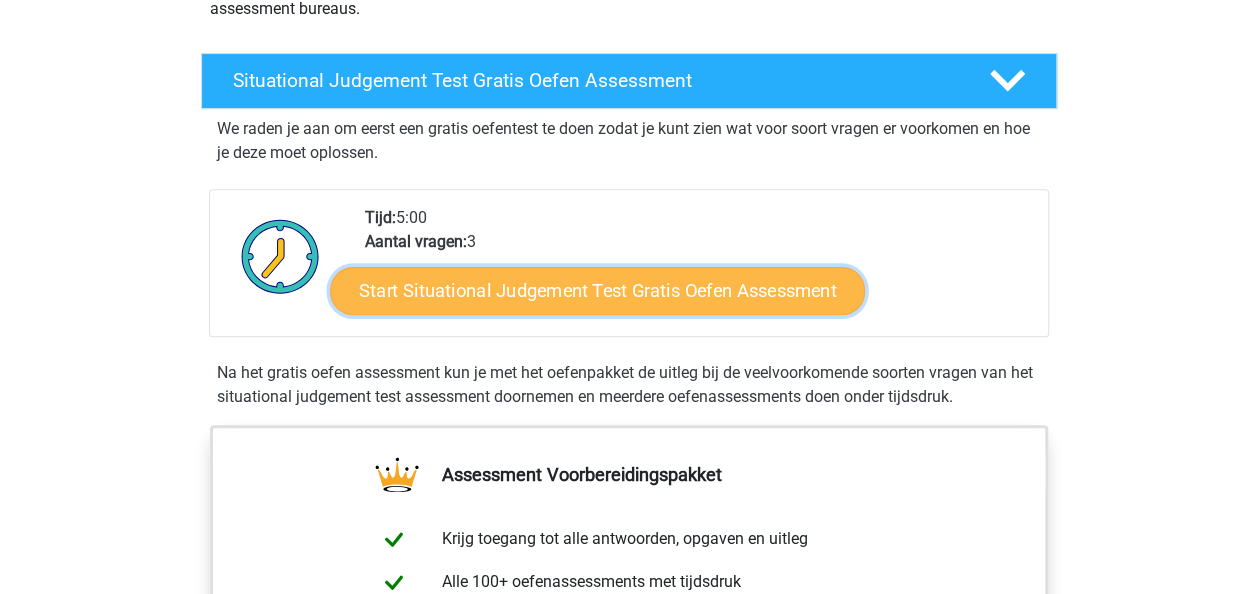 click on "Start Situational Judgement Test
Gratis Oefen Assessment" at bounding box center (597, 291) 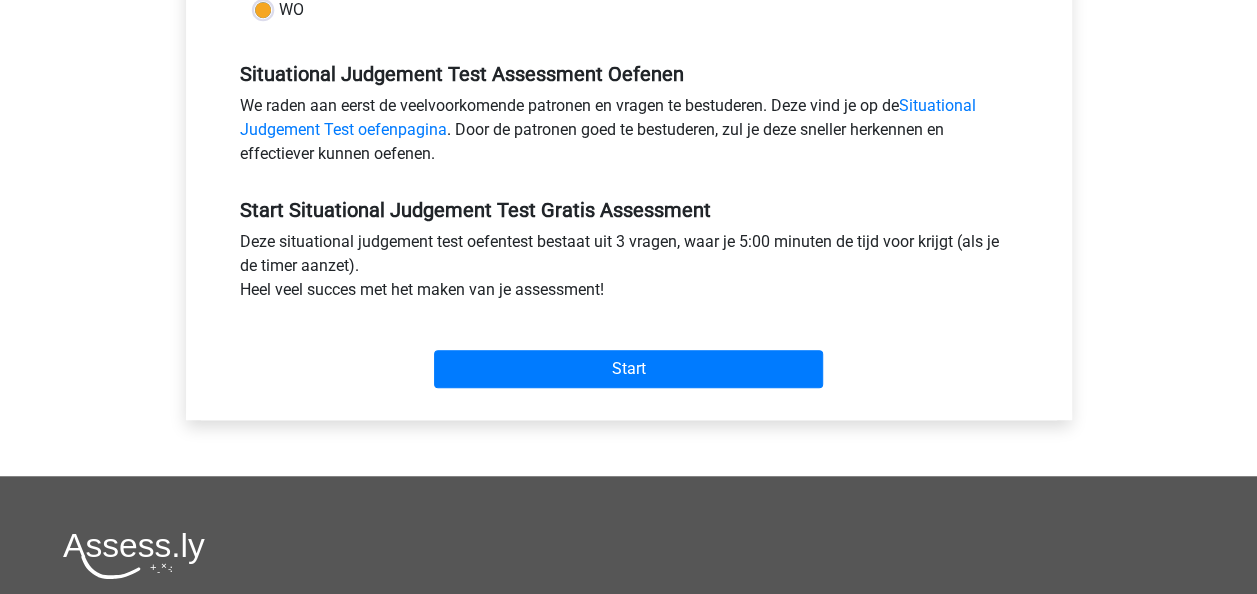 scroll, scrollTop: 700, scrollLeft: 0, axis: vertical 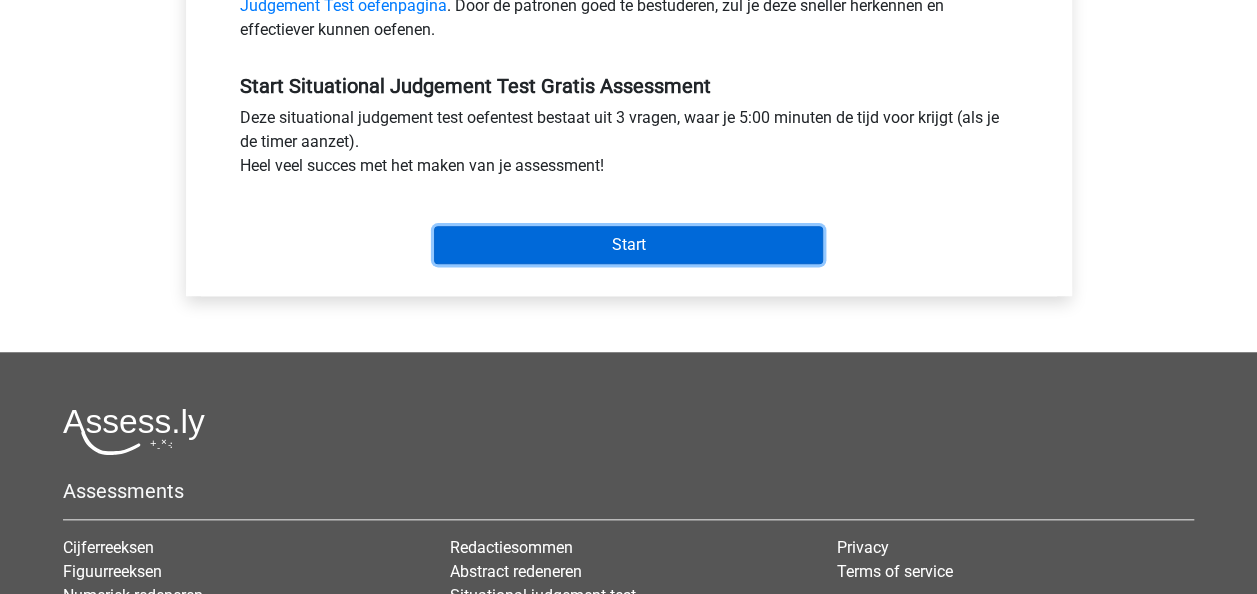 click on "Start" at bounding box center (628, 245) 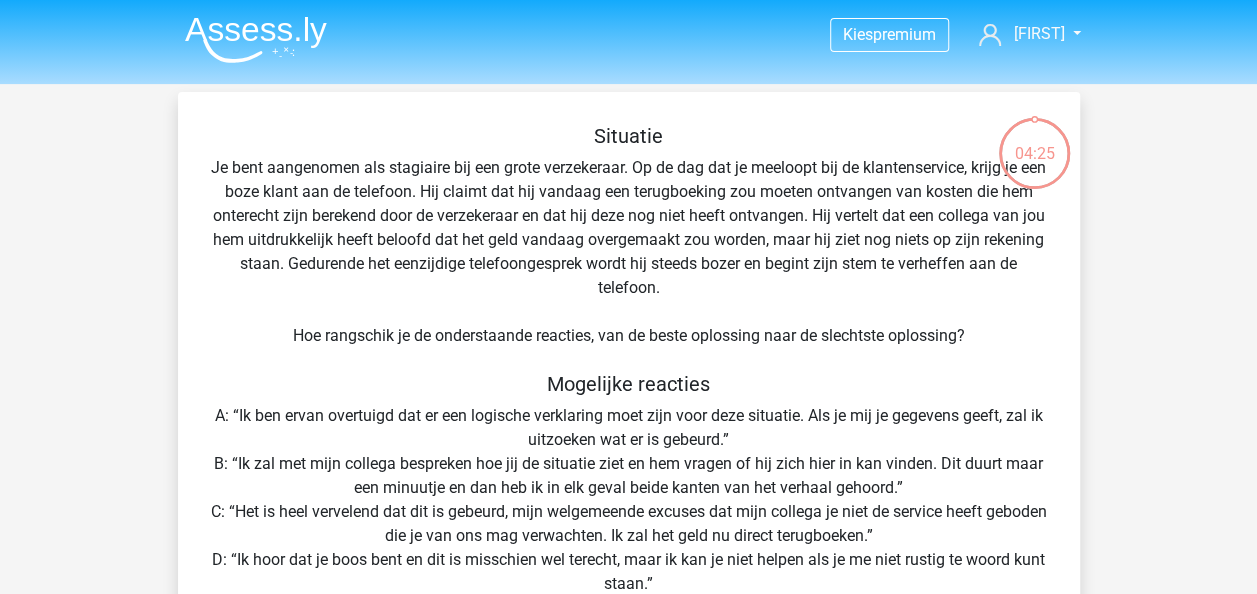 scroll, scrollTop: 200, scrollLeft: 0, axis: vertical 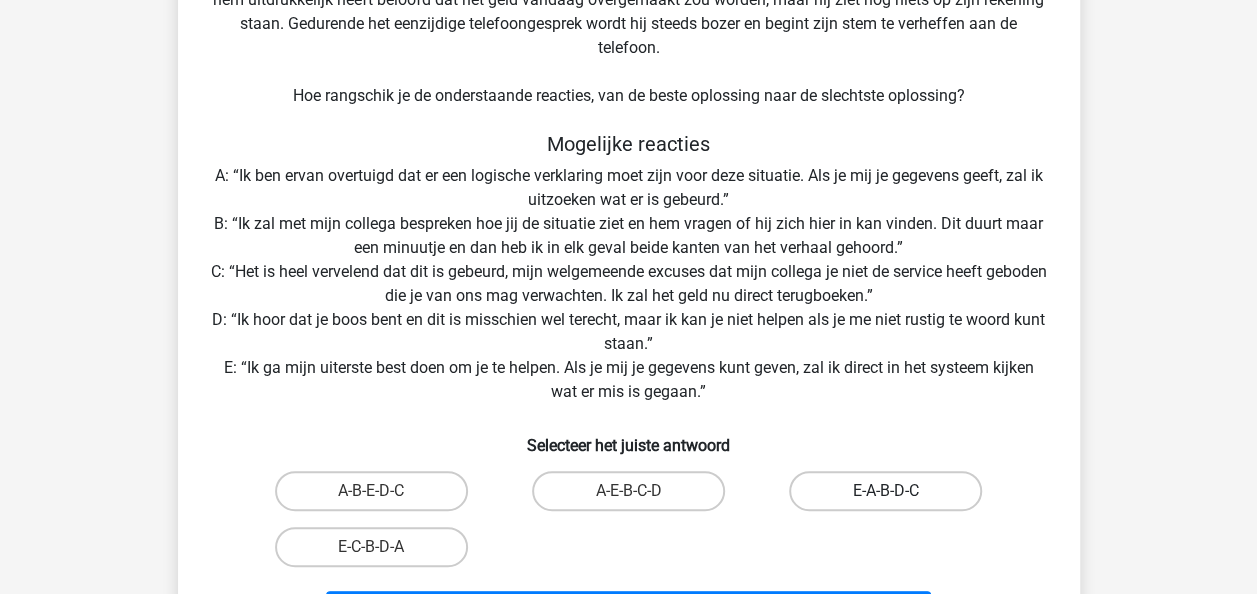 click on "E-A-B-D-C" at bounding box center (885, 491) 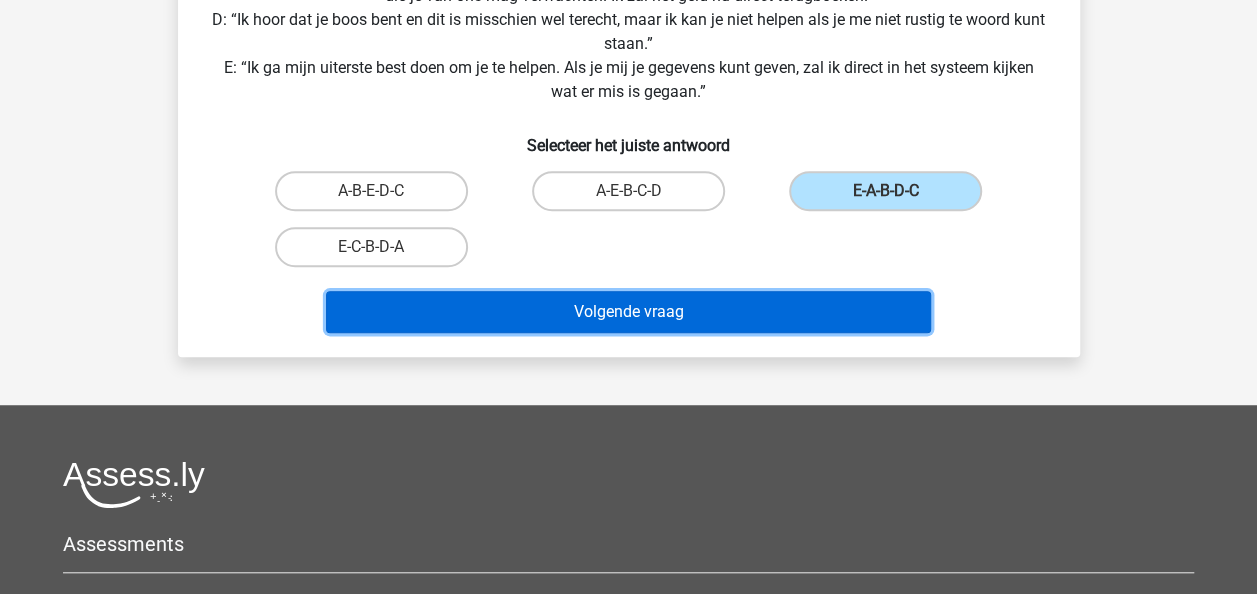 click on "Volgende vraag" at bounding box center (628, 312) 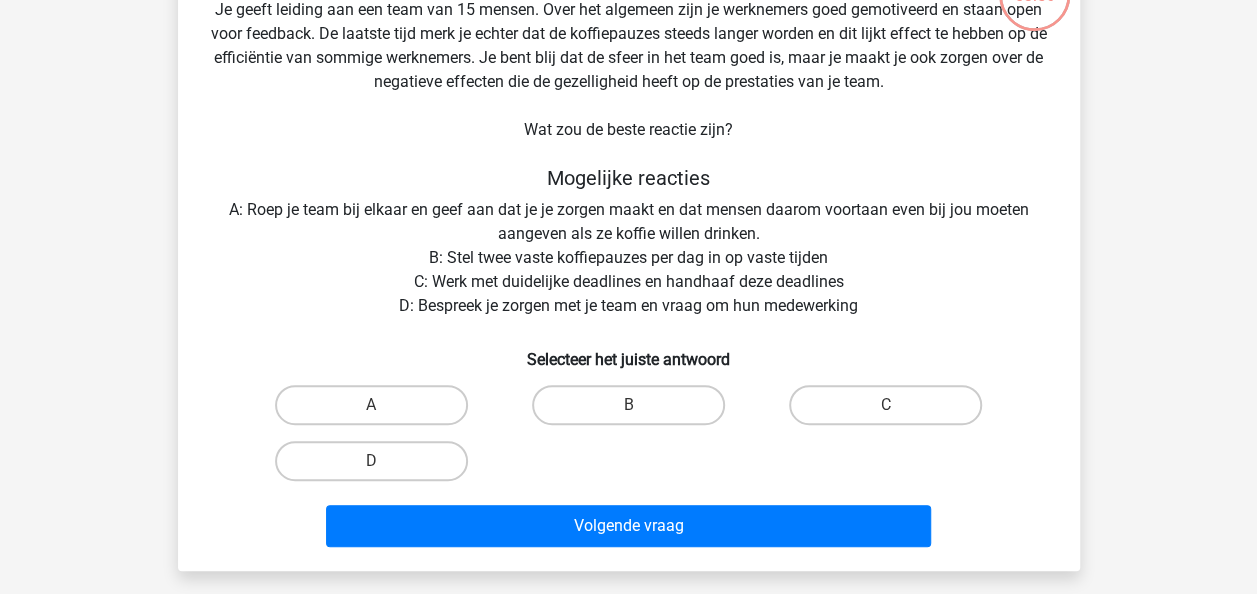 scroll, scrollTop: 92, scrollLeft: 0, axis: vertical 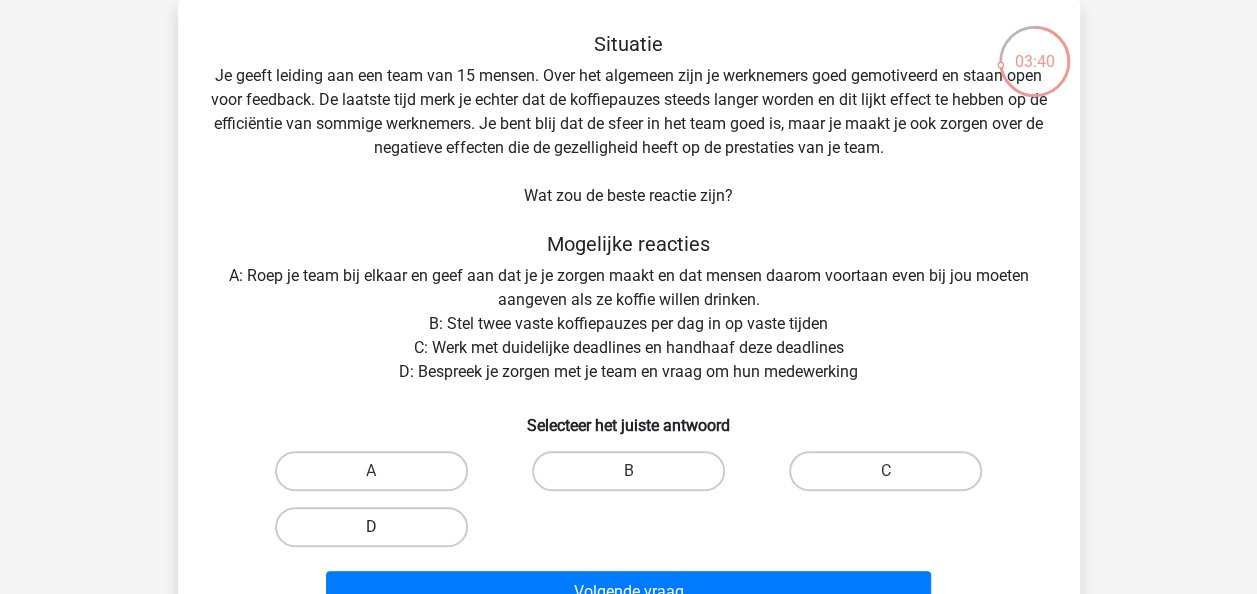click on "D" at bounding box center (371, 527) 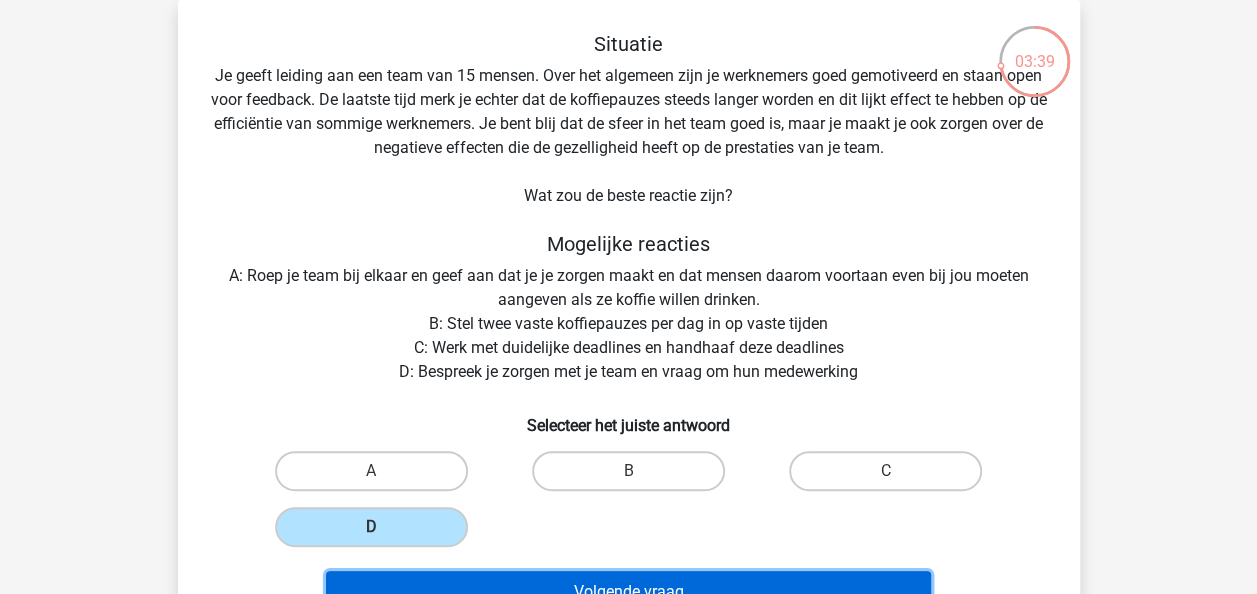 click on "Volgende vraag" at bounding box center (628, 592) 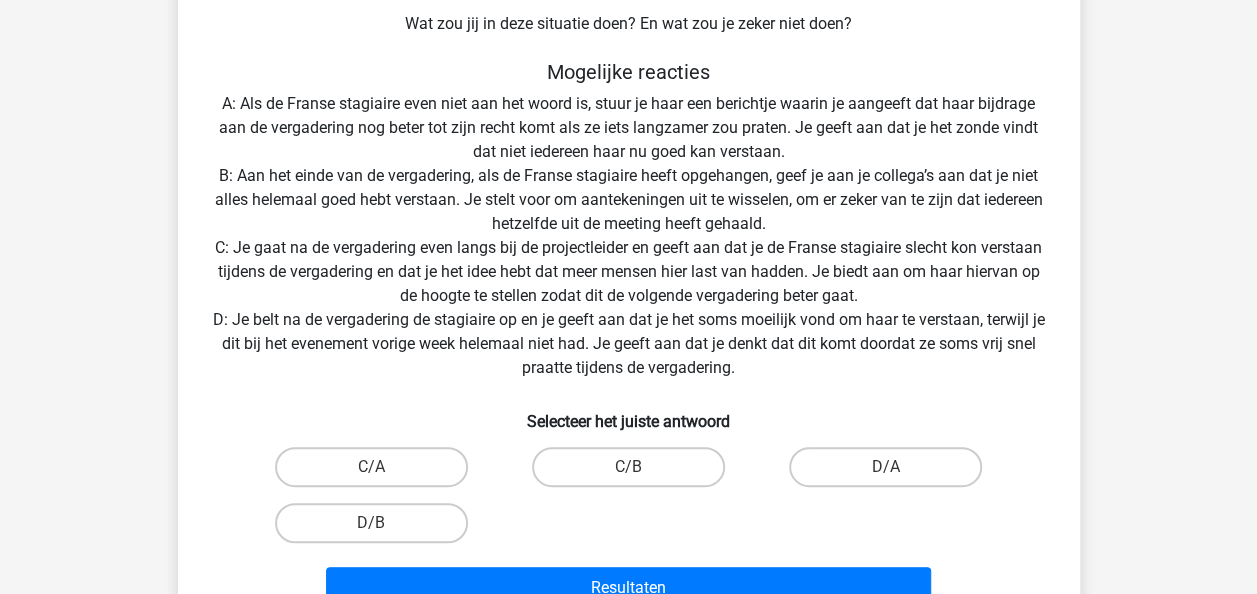 scroll, scrollTop: 392, scrollLeft: 0, axis: vertical 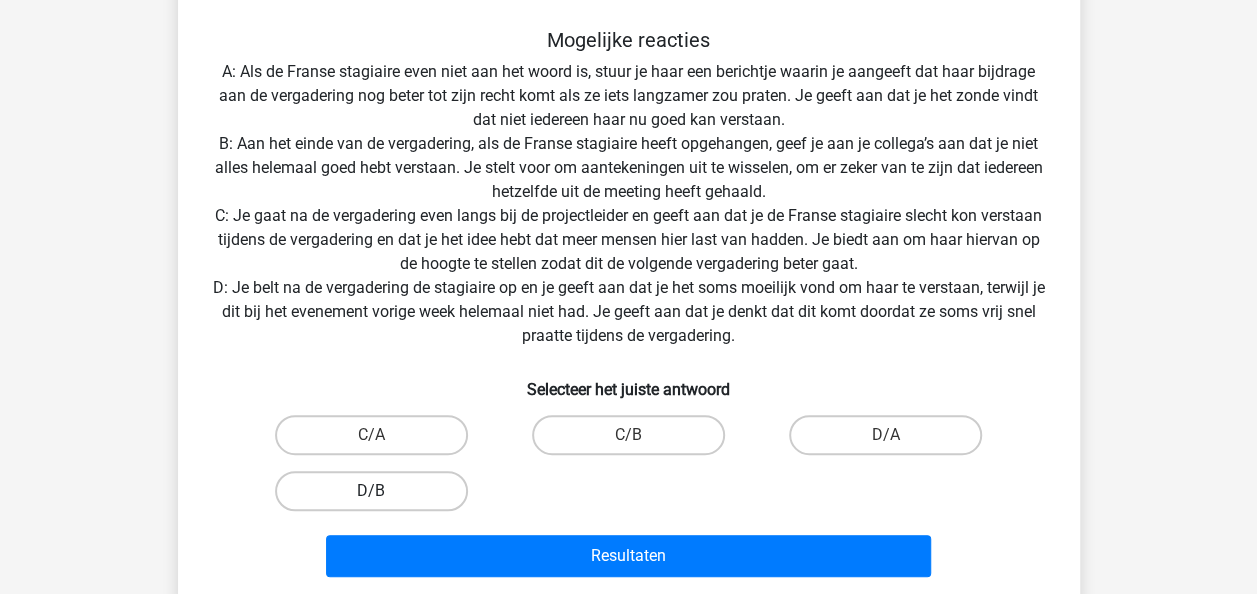 click on "D/B" at bounding box center (371, 491) 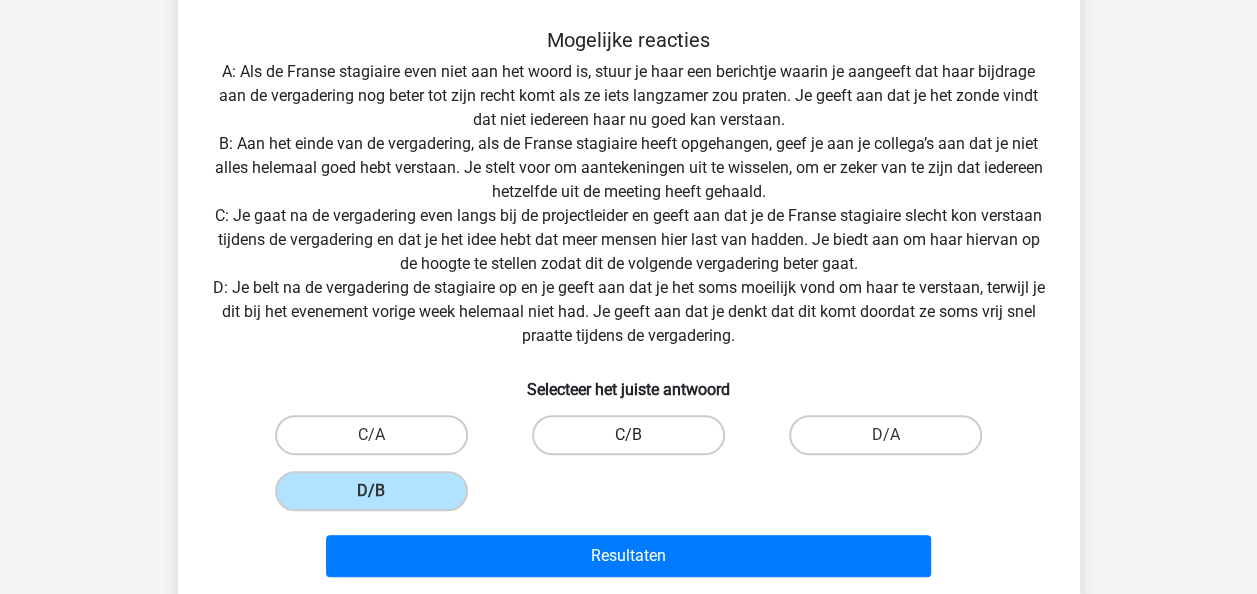 click on "C/B" at bounding box center [628, 435] 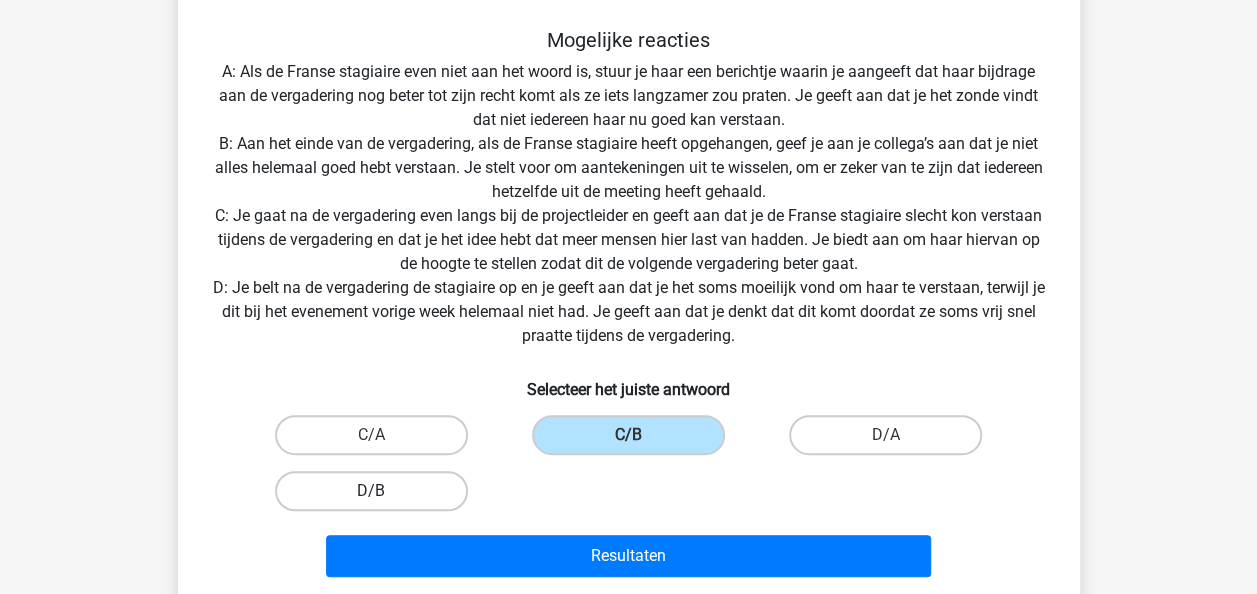 click on "D/B" at bounding box center [371, 491] 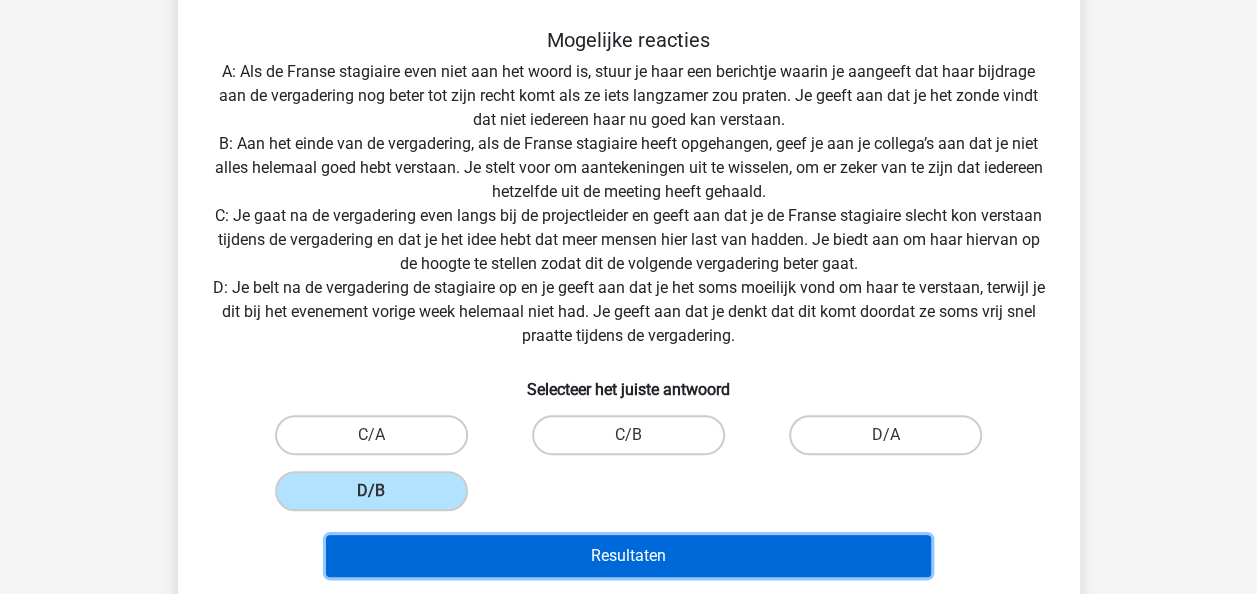 click on "Resultaten" at bounding box center (628, 556) 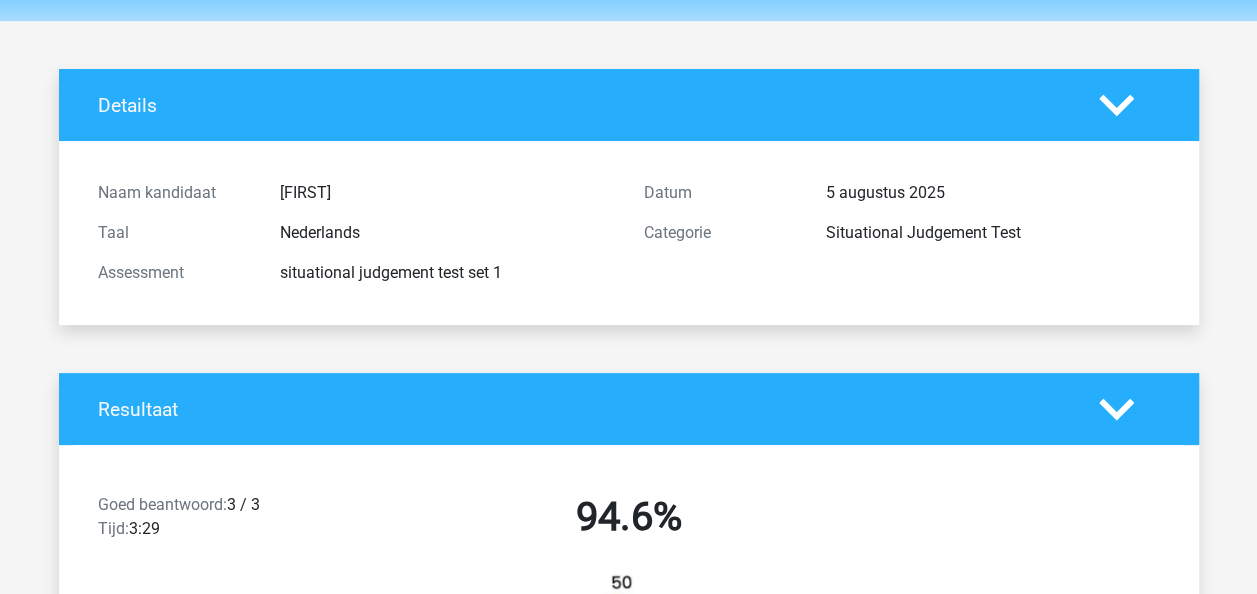 scroll, scrollTop: 0, scrollLeft: 0, axis: both 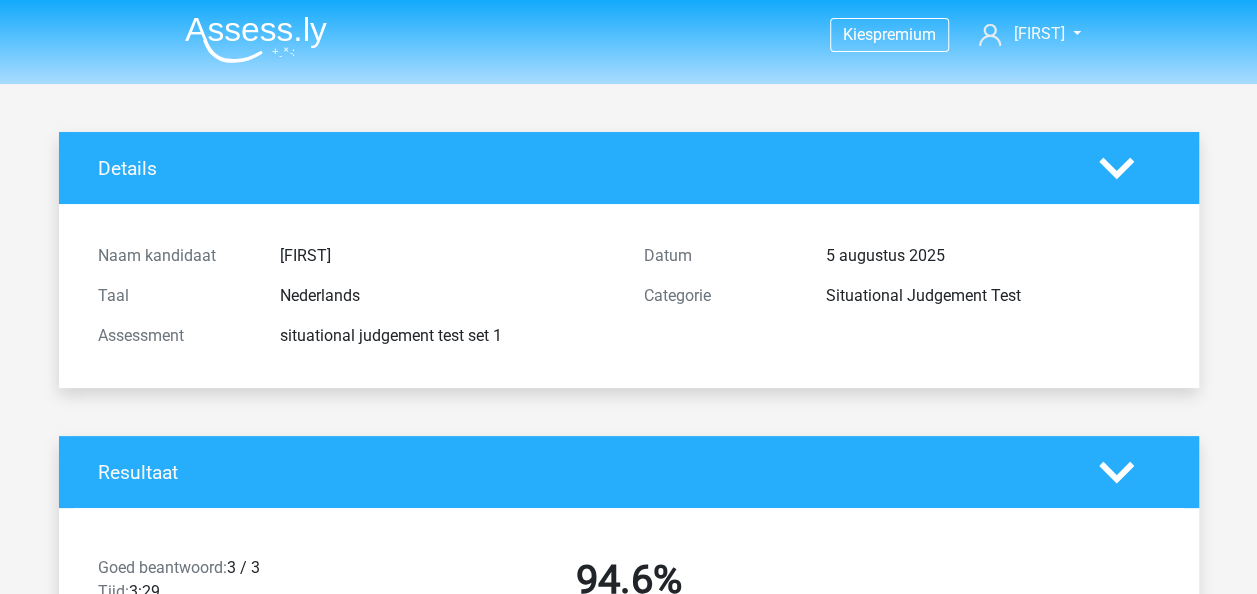 drag, startPoint x: 230, startPoint y: 71, endPoint x: 234, endPoint y: 58, distance: 13.601471 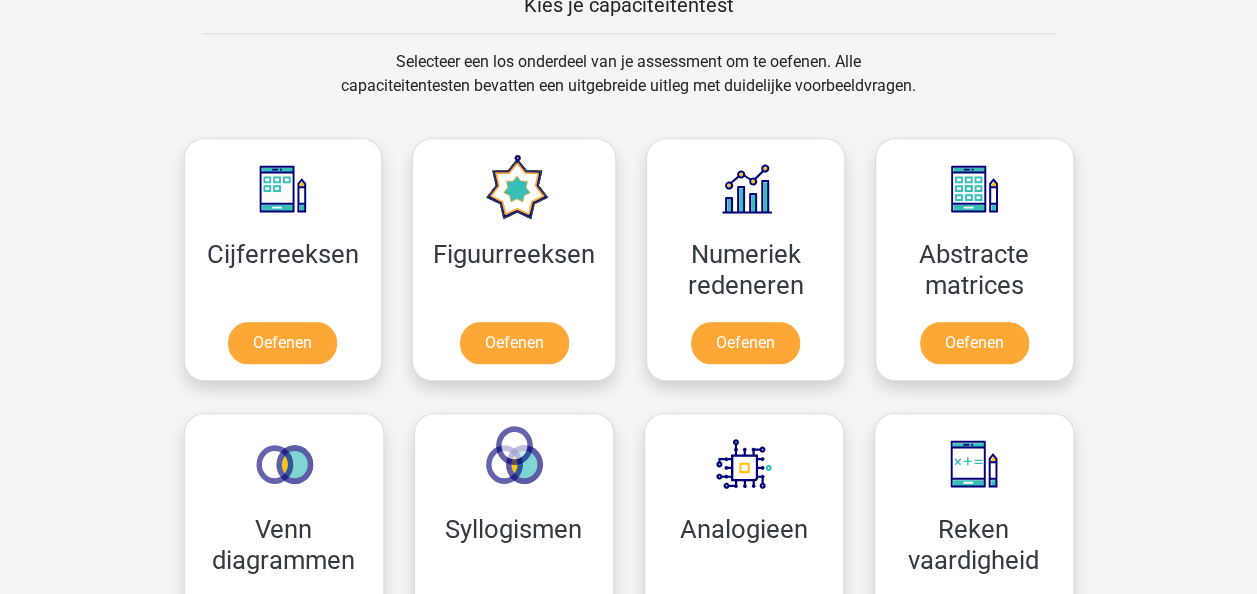 scroll, scrollTop: 1000, scrollLeft: 0, axis: vertical 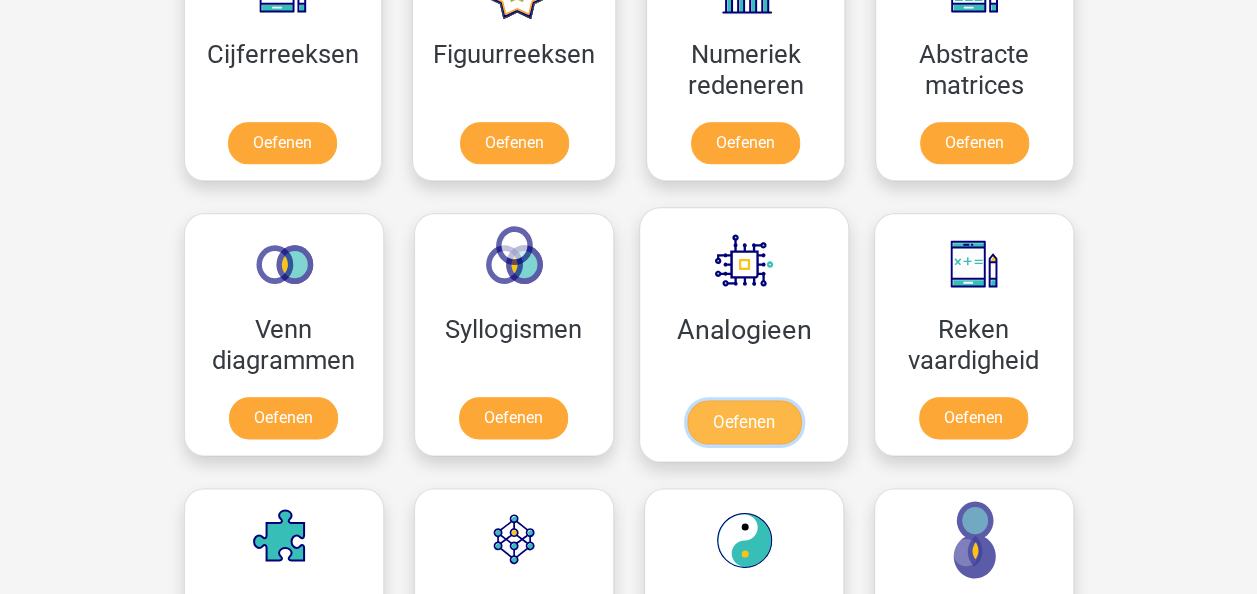 click on "Oefenen" at bounding box center (743, 422) 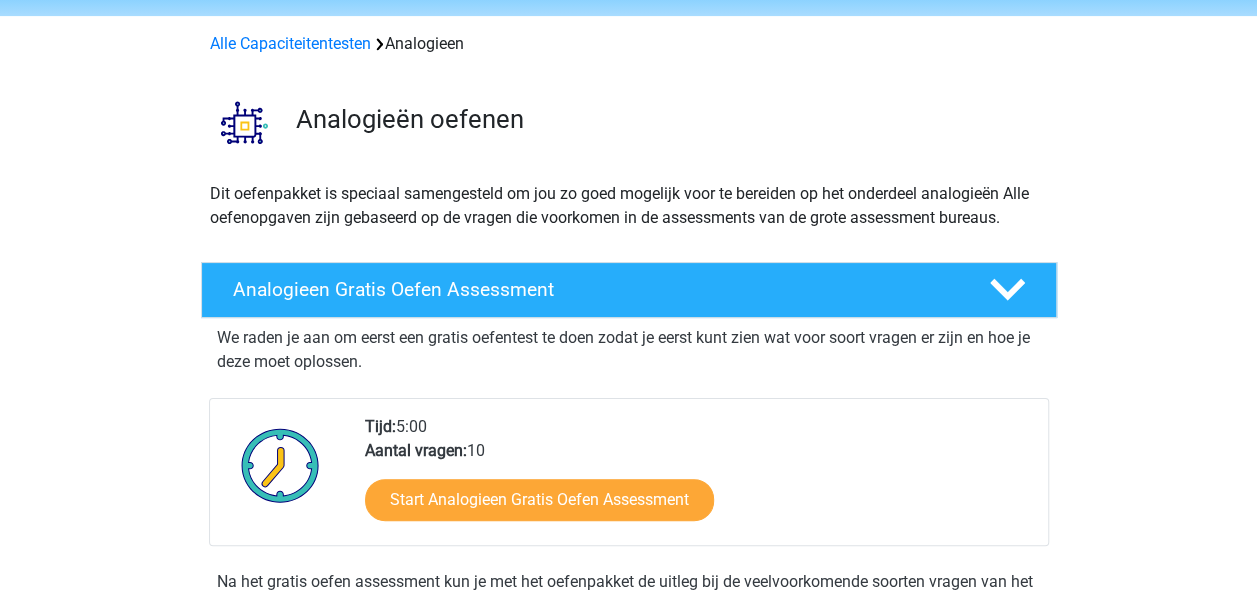scroll, scrollTop: 100, scrollLeft: 0, axis: vertical 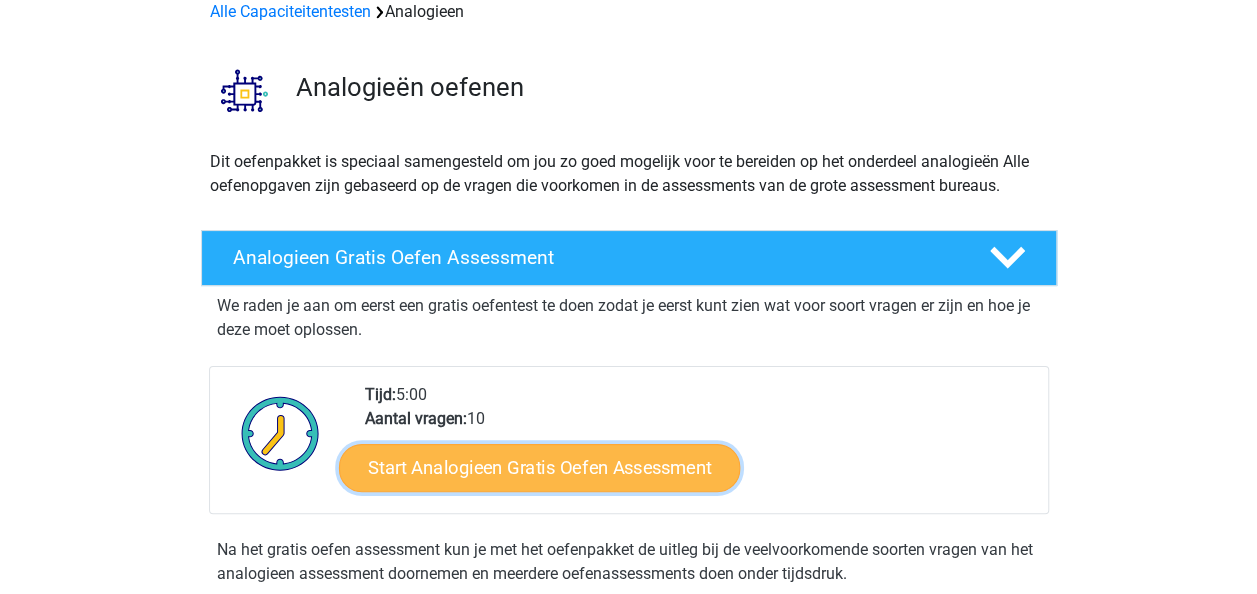 click on "Start Analogieen
Gratis Oefen Assessment" at bounding box center (539, 467) 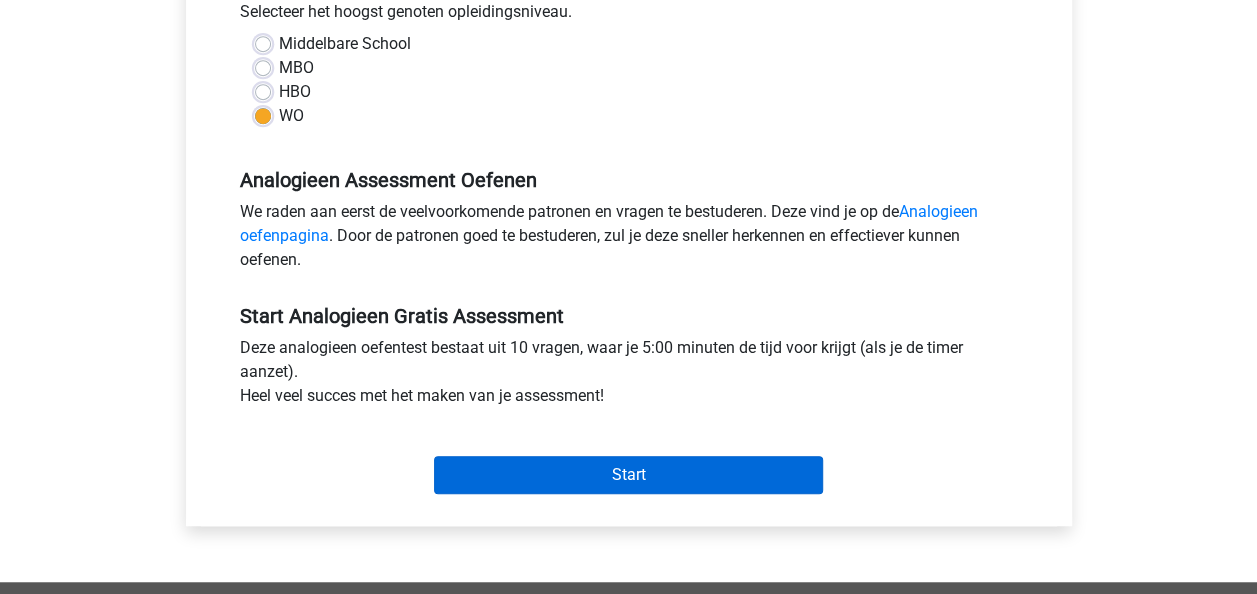 scroll, scrollTop: 600, scrollLeft: 0, axis: vertical 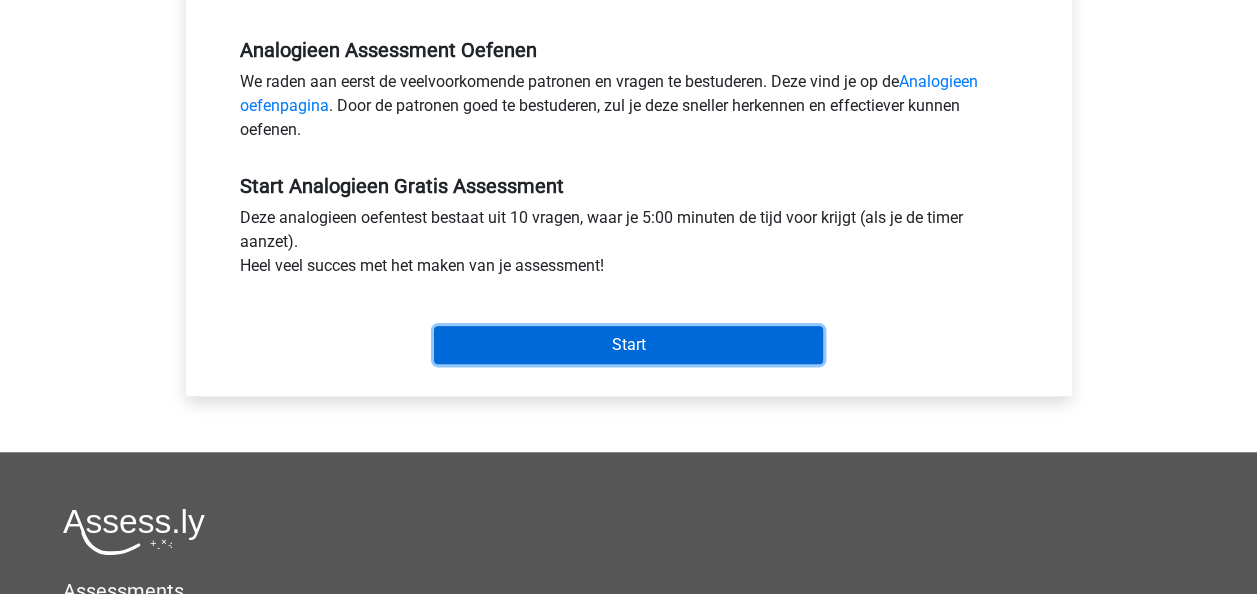 click on "Start" at bounding box center (628, 345) 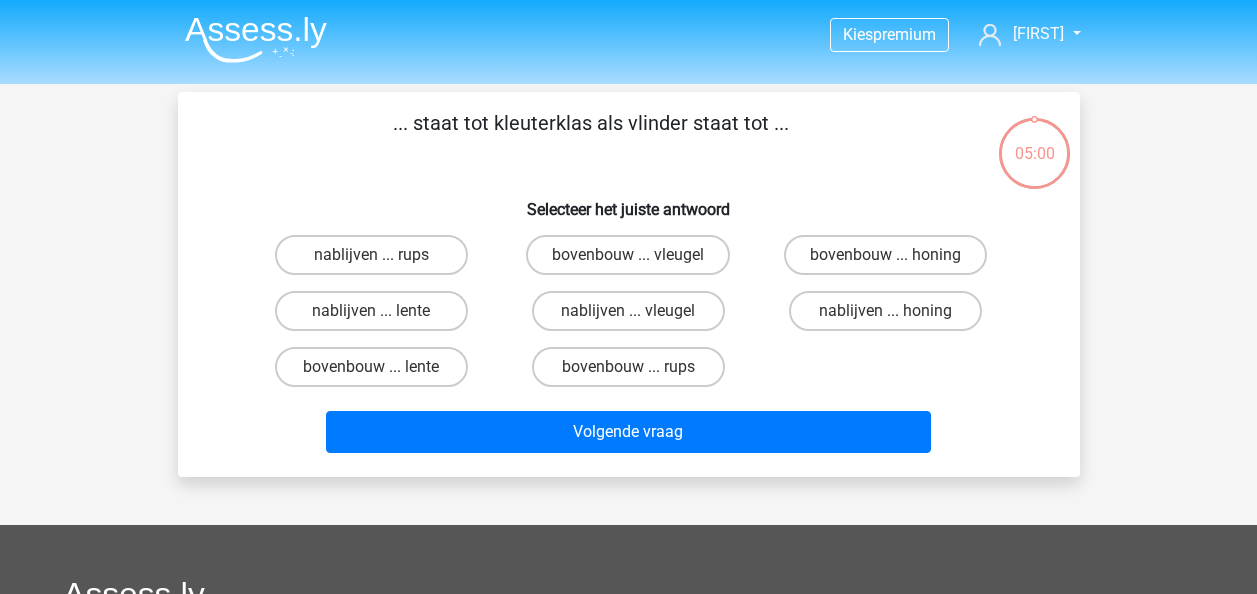 scroll, scrollTop: 0, scrollLeft: 0, axis: both 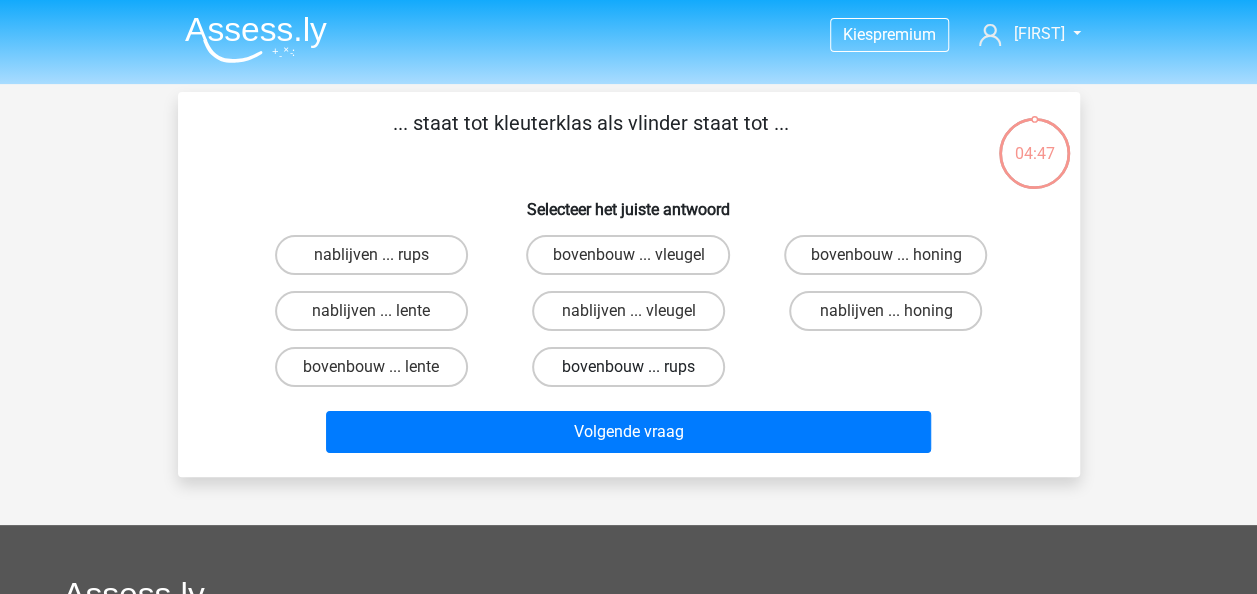 click on "bovenbouw ... rups" at bounding box center [628, 367] 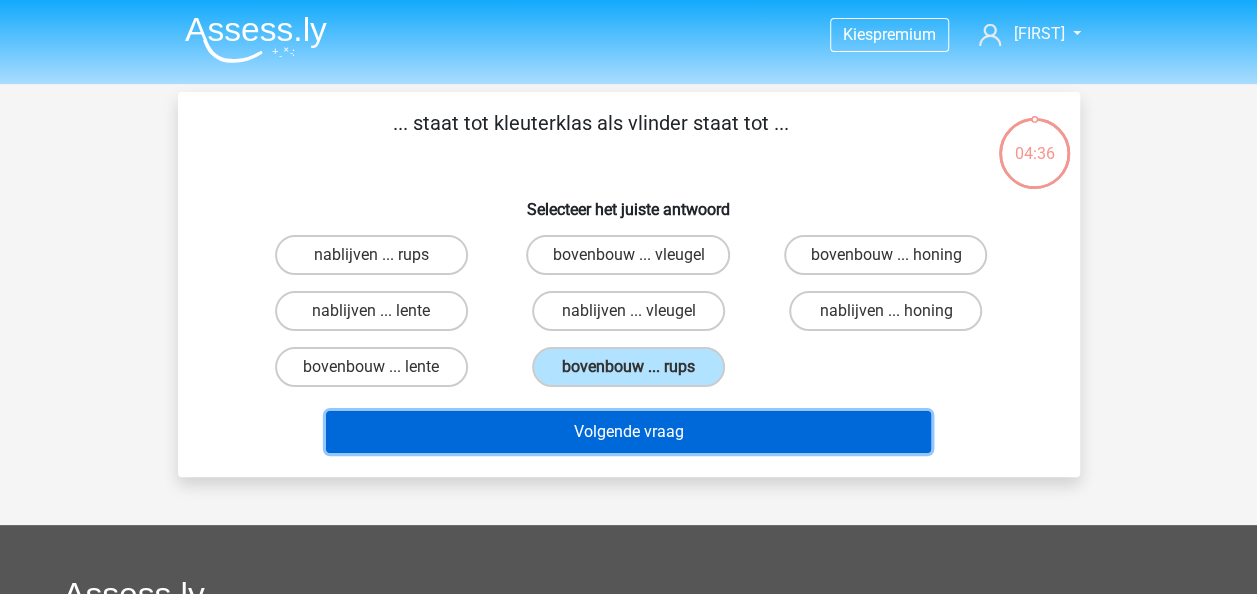 click on "Volgende vraag" at bounding box center (628, 432) 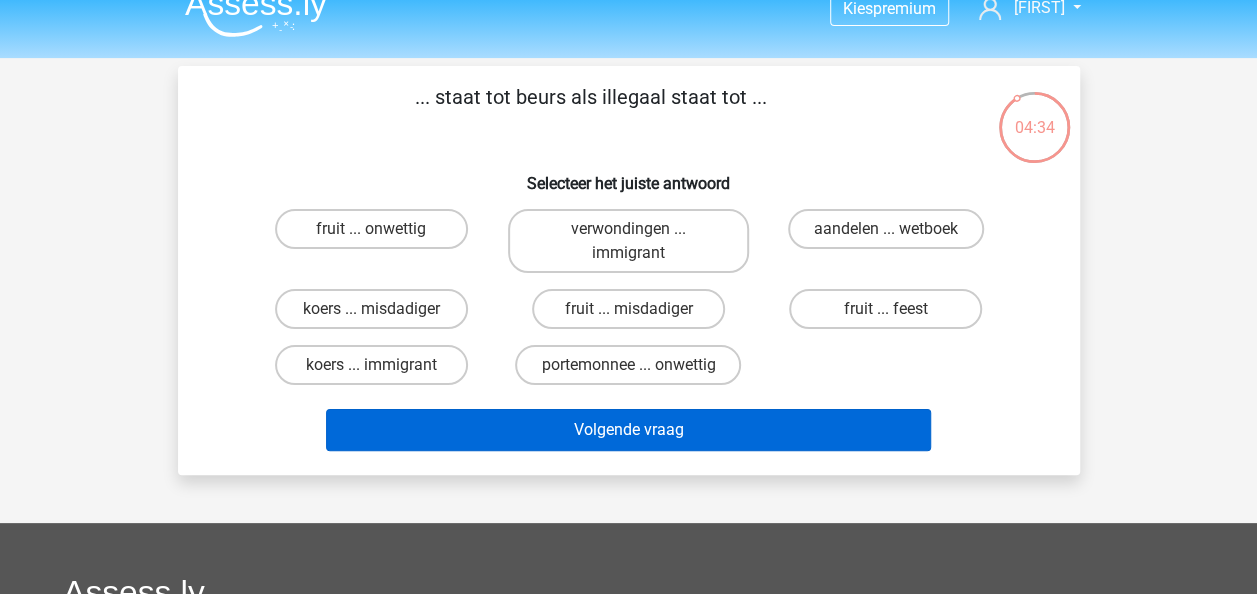 scroll, scrollTop: 0, scrollLeft: 0, axis: both 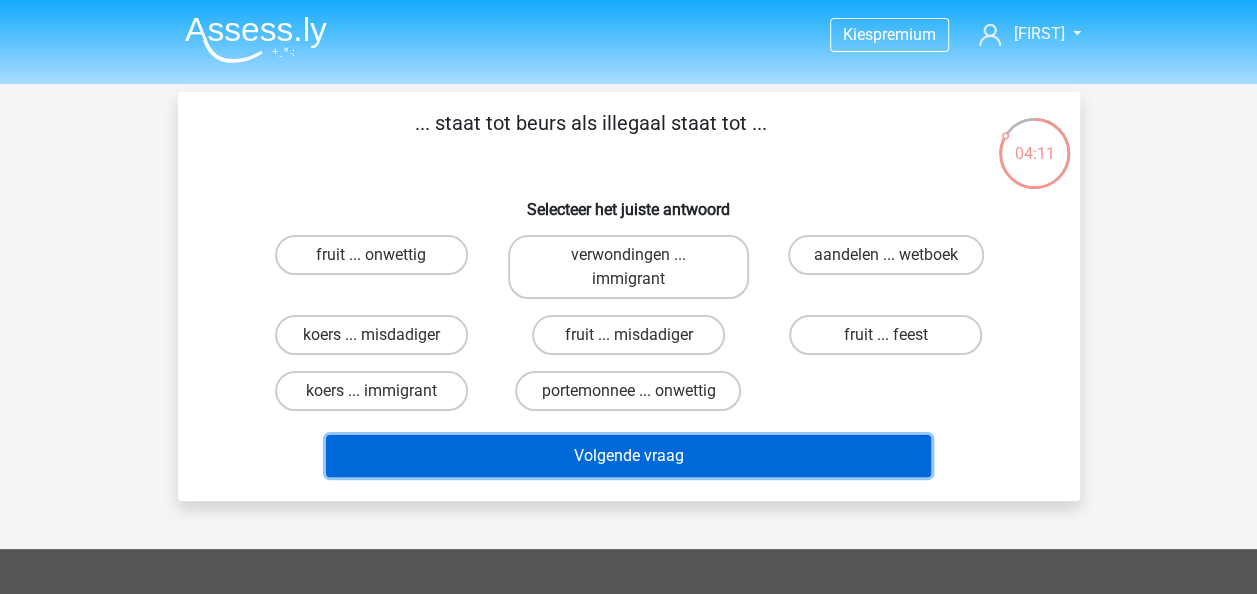 click on "Volgende vraag" at bounding box center [628, 456] 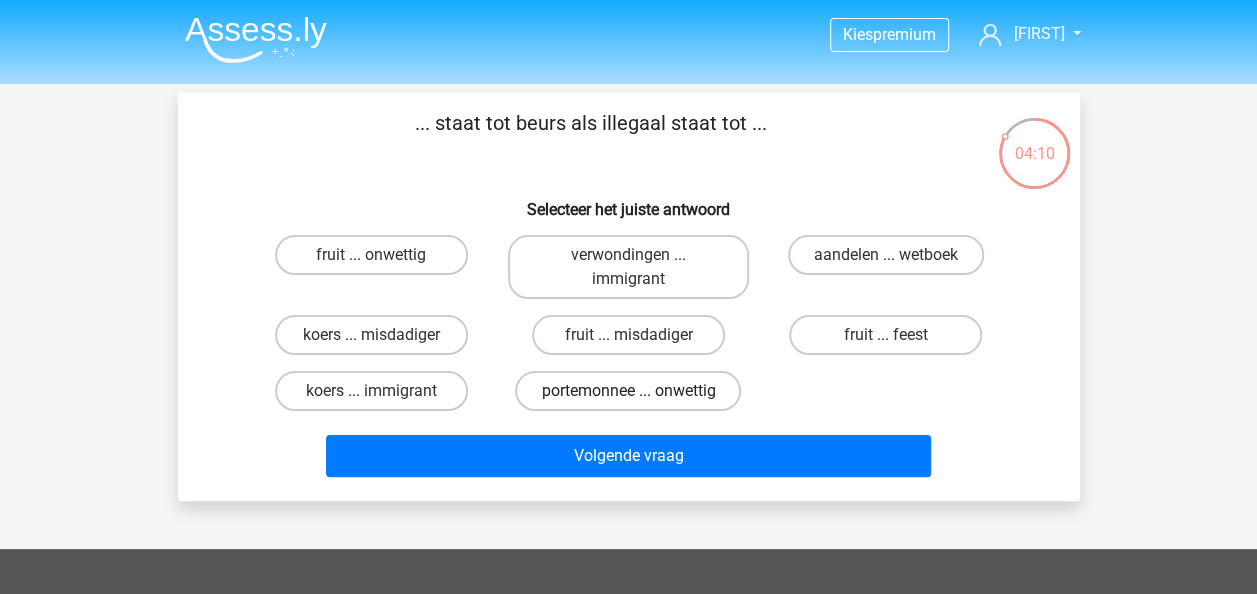click on "portemonnee ... onwettig" at bounding box center [628, 391] 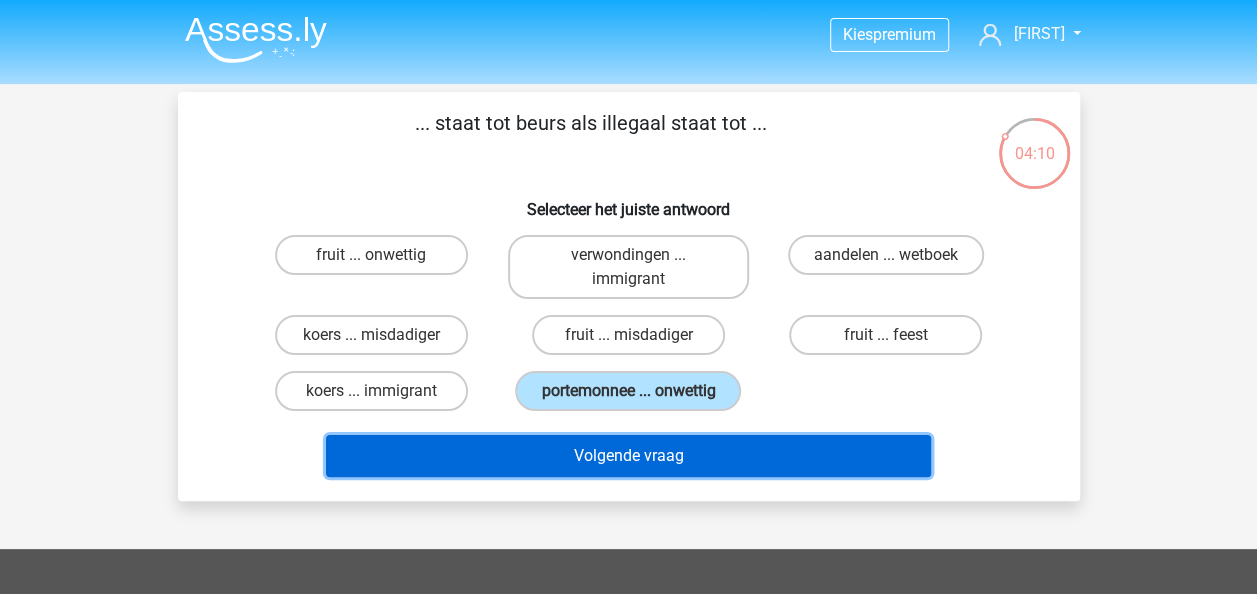 click on "Volgende vraag" at bounding box center (628, 456) 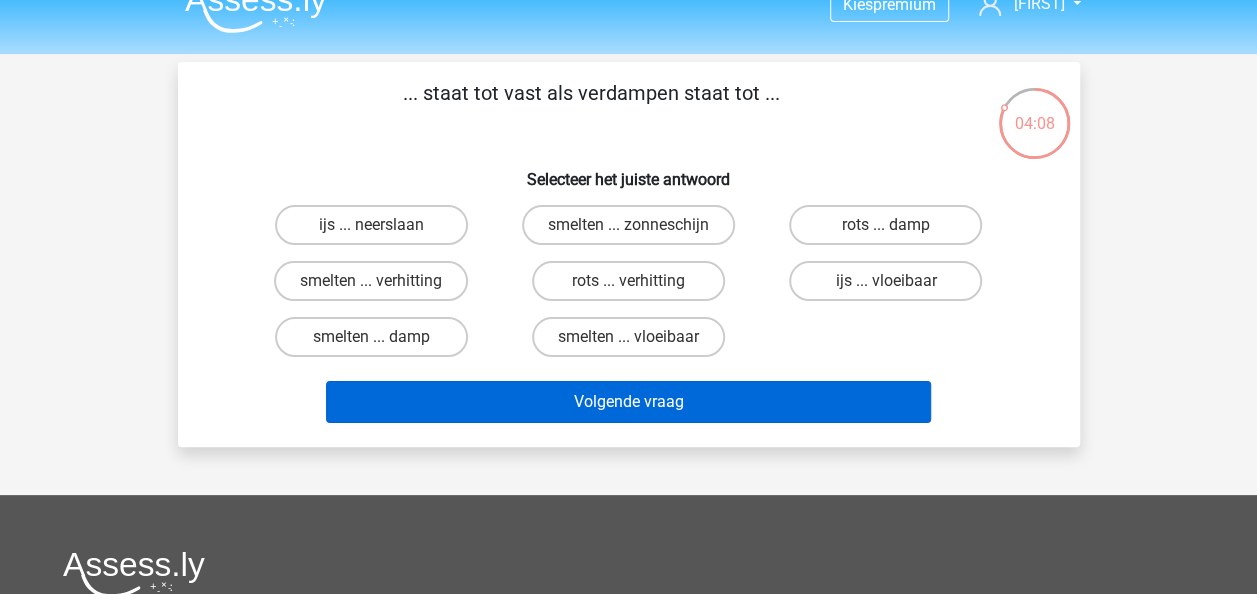scroll, scrollTop: 0, scrollLeft: 0, axis: both 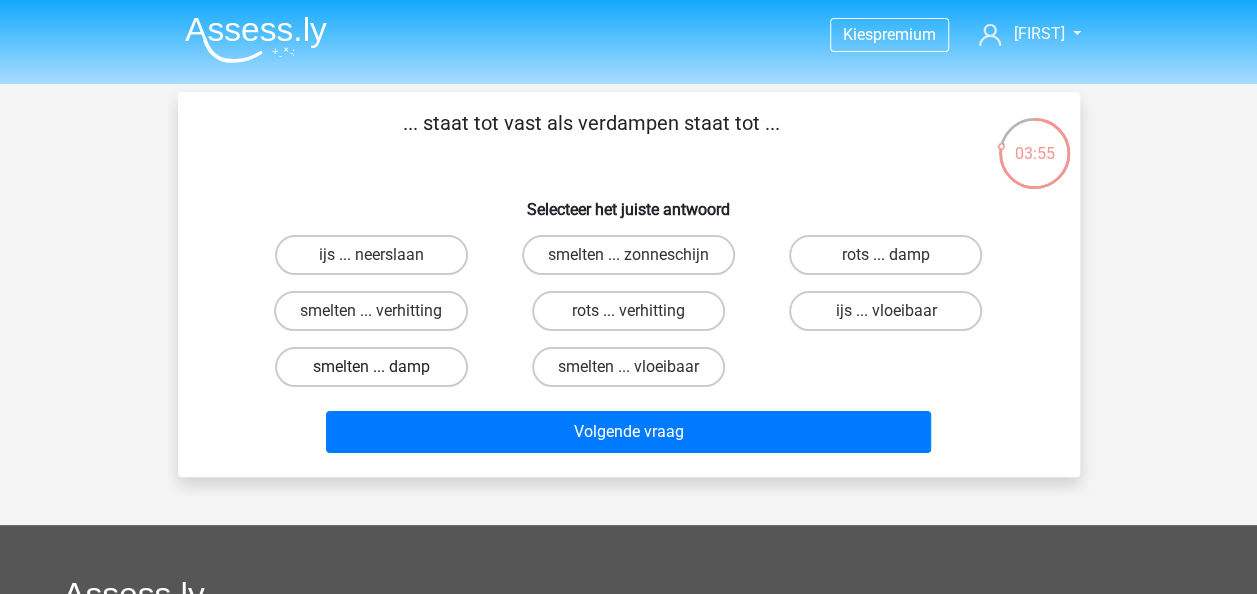 click on "smelten ... damp" at bounding box center (371, 367) 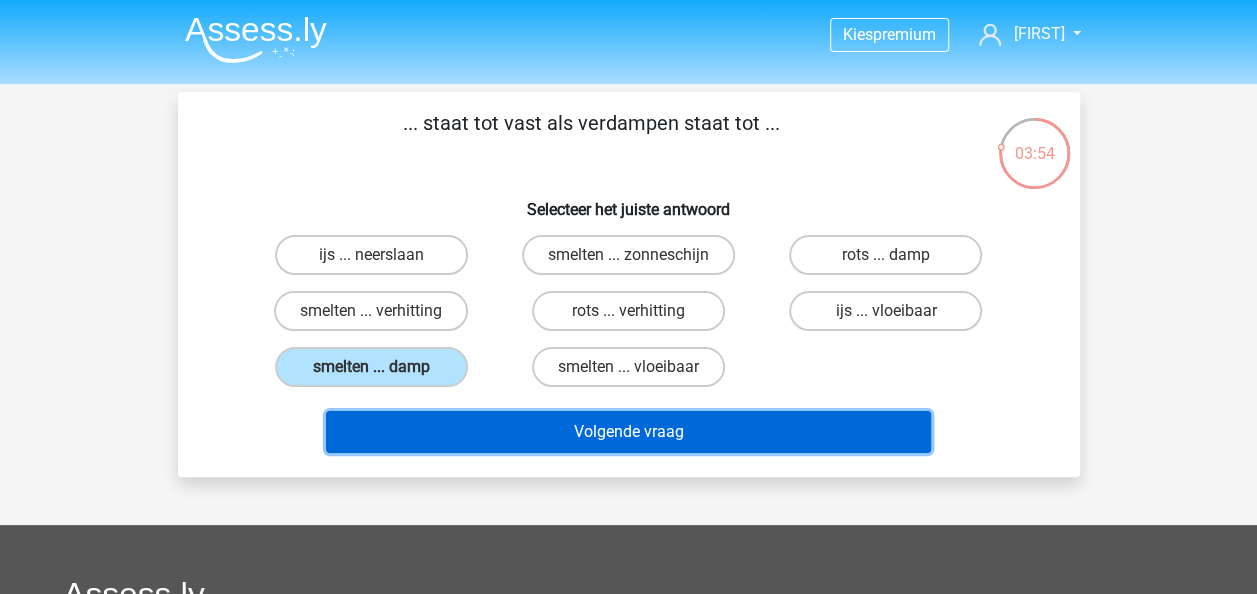 click on "Volgende vraag" at bounding box center (628, 432) 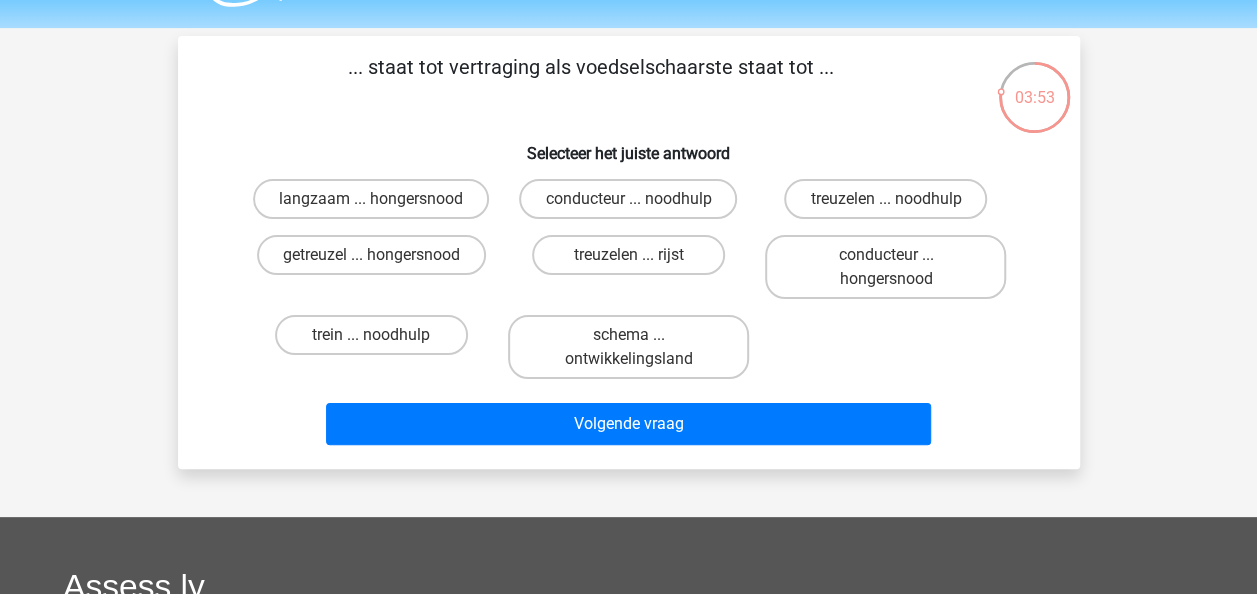 scroll, scrollTop: 0, scrollLeft: 0, axis: both 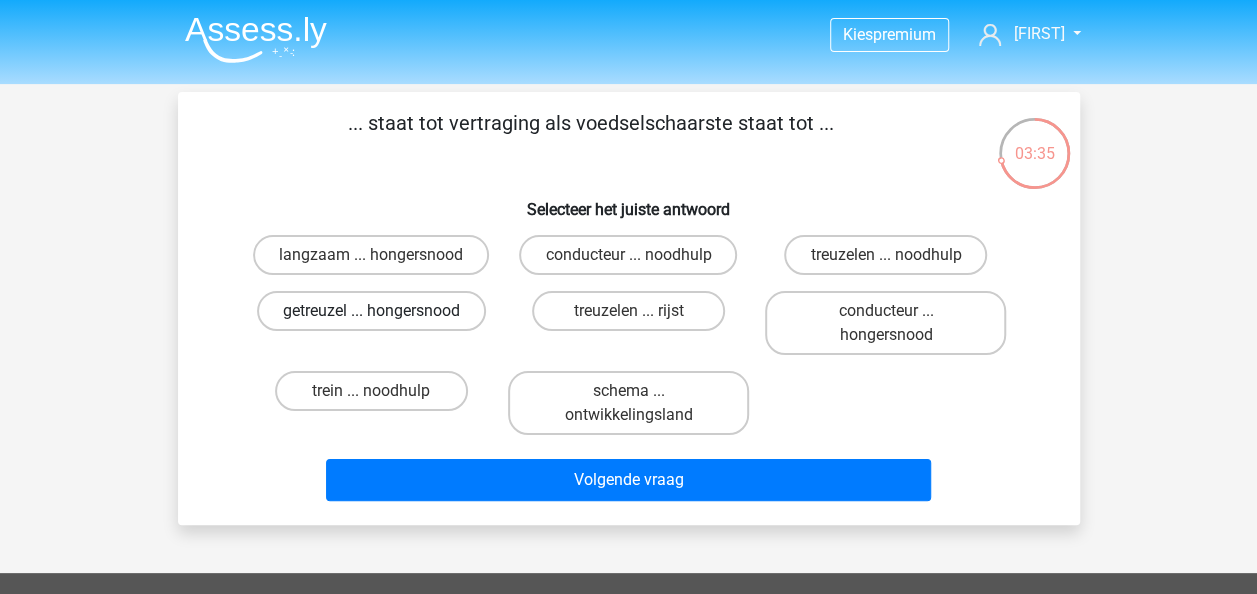 click on "getreuzel ... hongersnood" at bounding box center [371, 311] 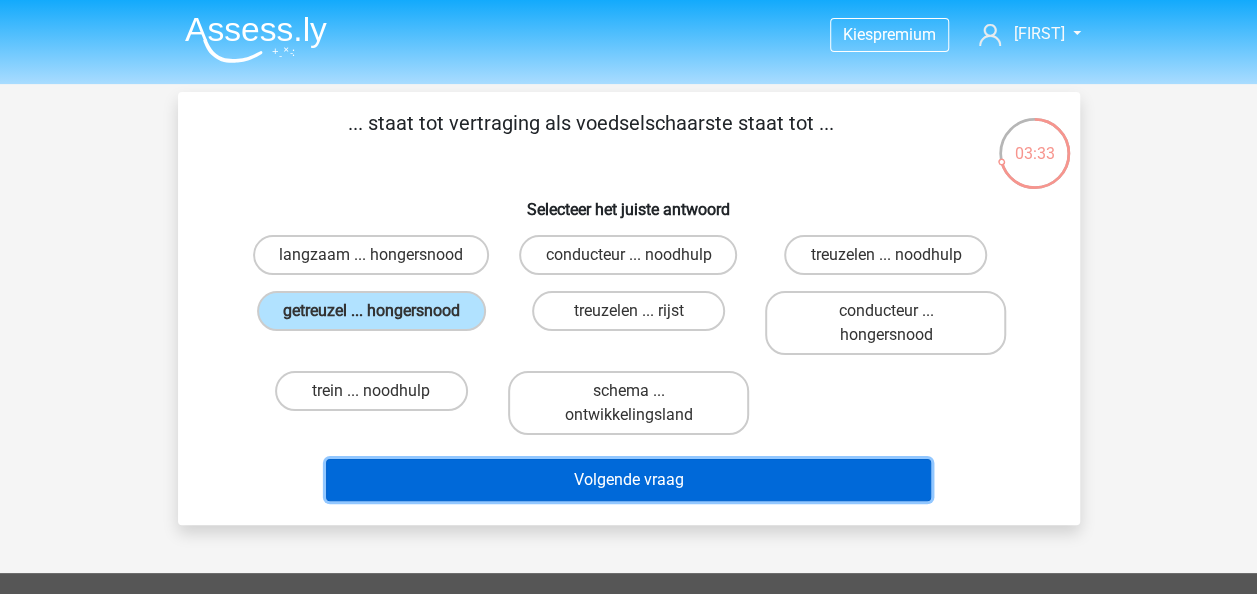 click on "Volgende vraag" at bounding box center [628, 480] 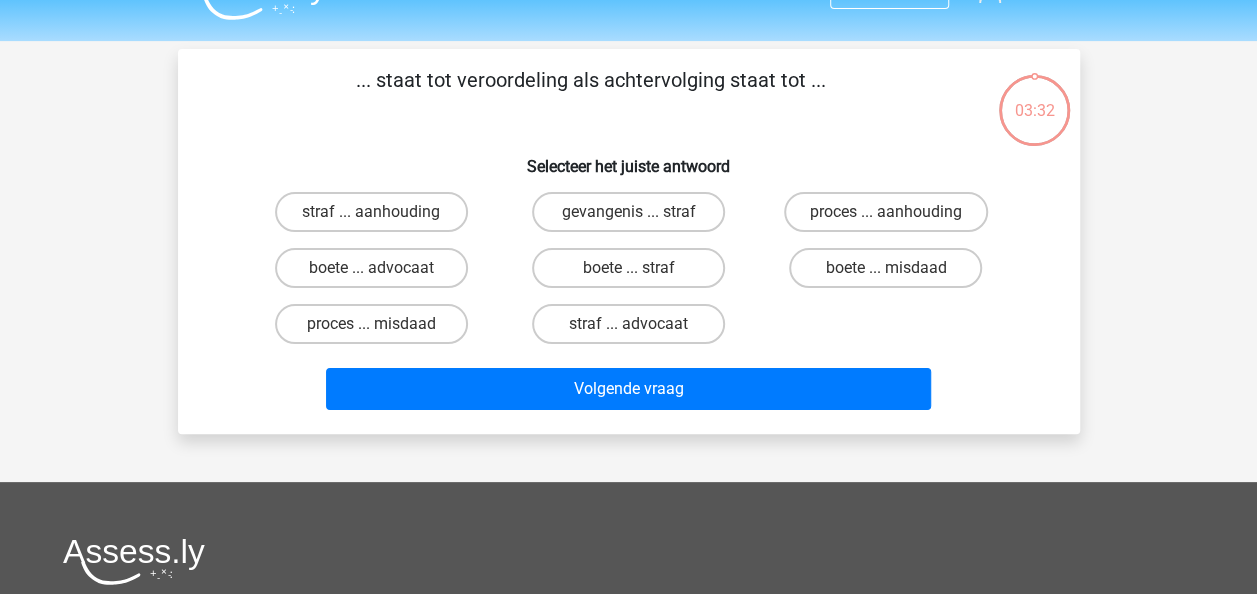 scroll, scrollTop: 0, scrollLeft: 0, axis: both 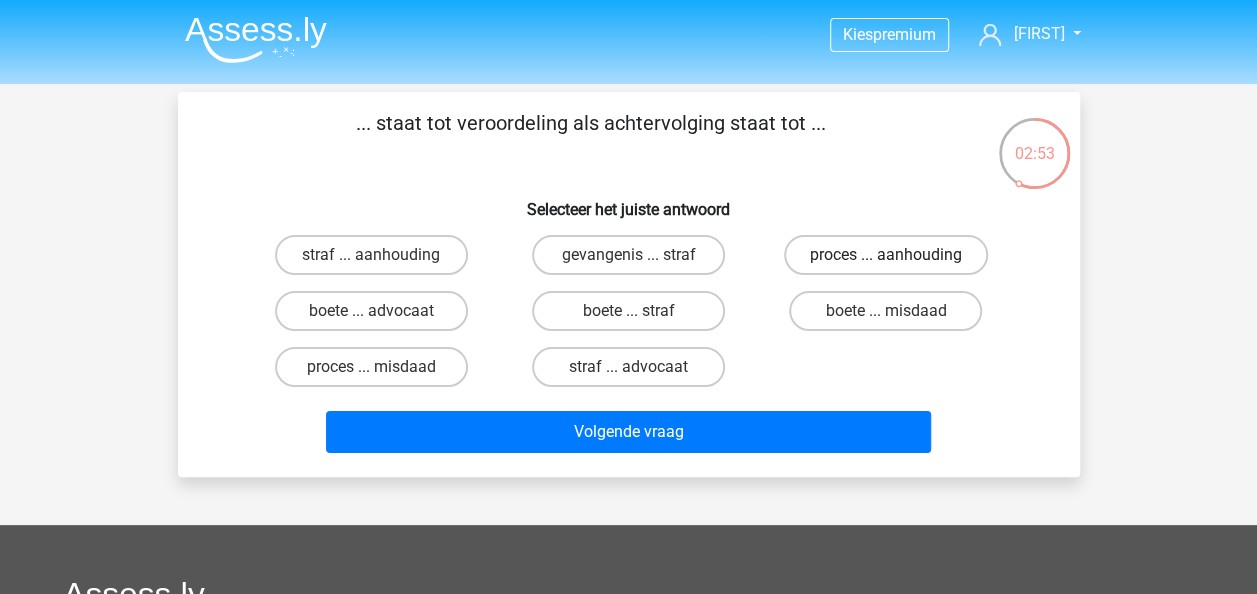 click on "proces ... aanhouding" at bounding box center (886, 255) 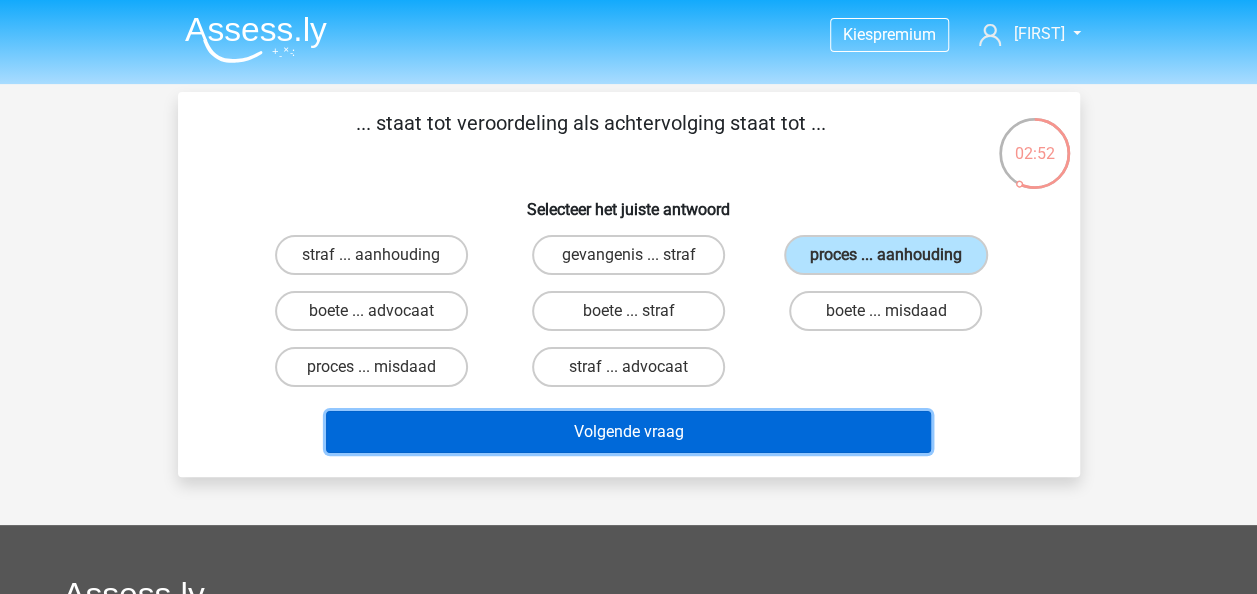click on "Volgende vraag" at bounding box center [628, 432] 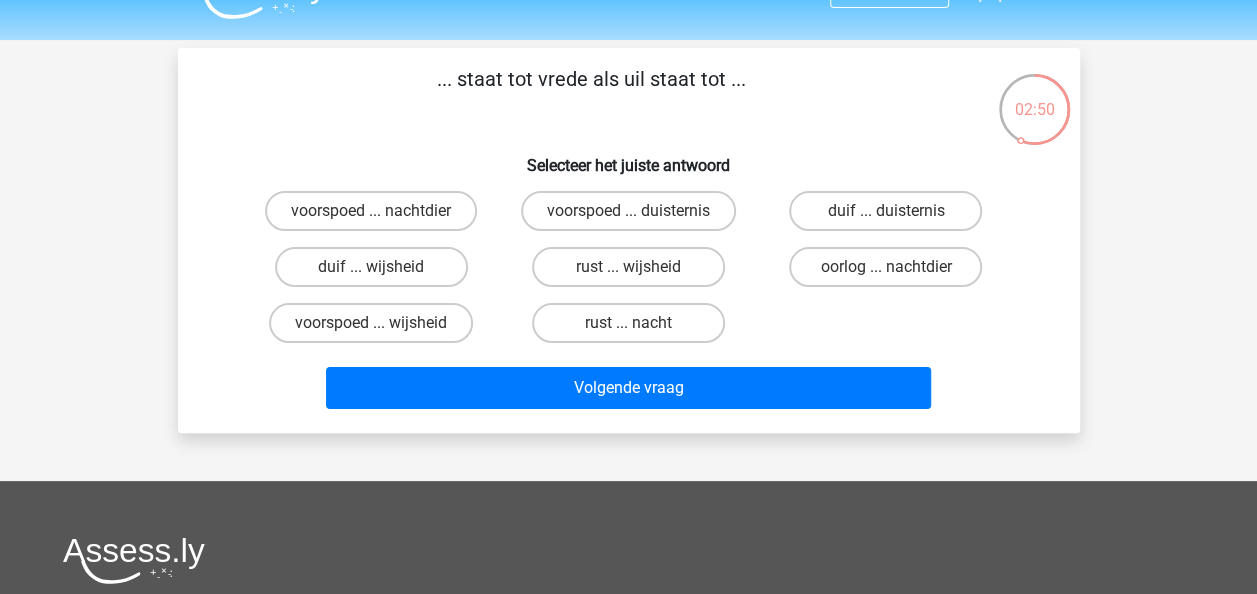 scroll, scrollTop: 0, scrollLeft: 0, axis: both 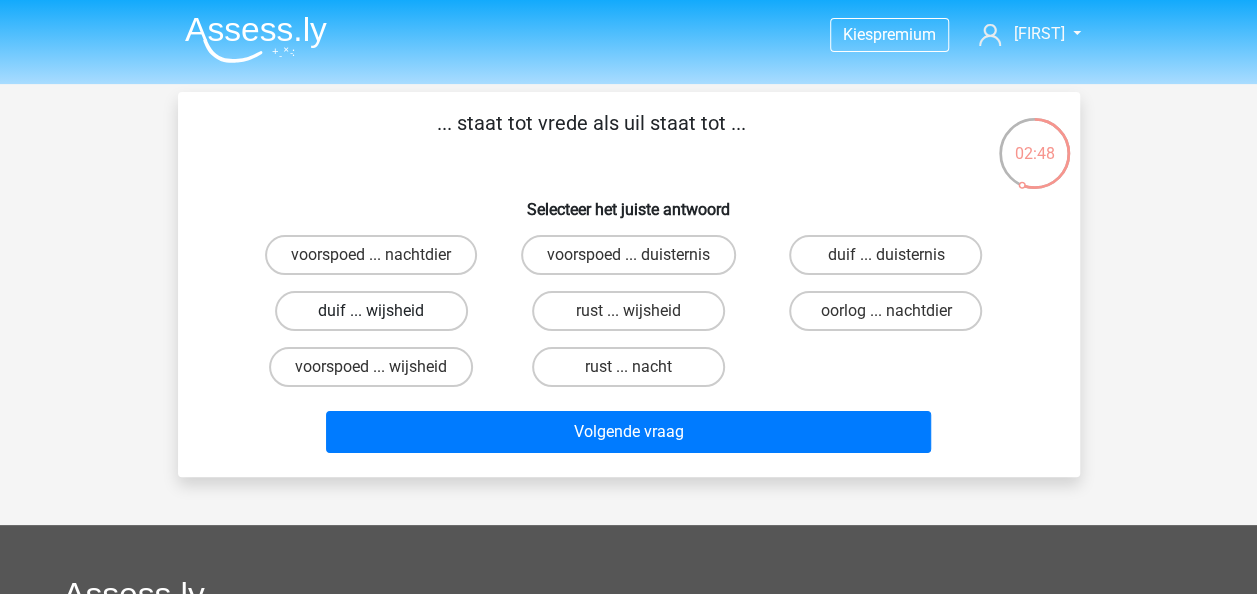 click on "duif ... wijsheid" at bounding box center (371, 311) 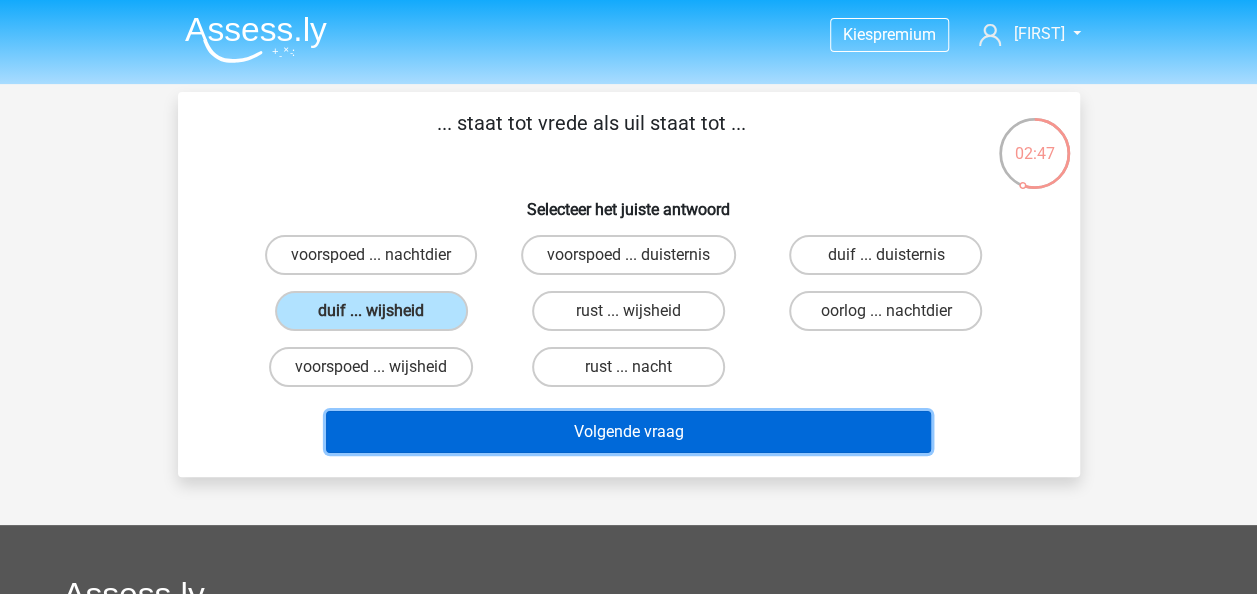 click on "Volgende vraag" at bounding box center [628, 432] 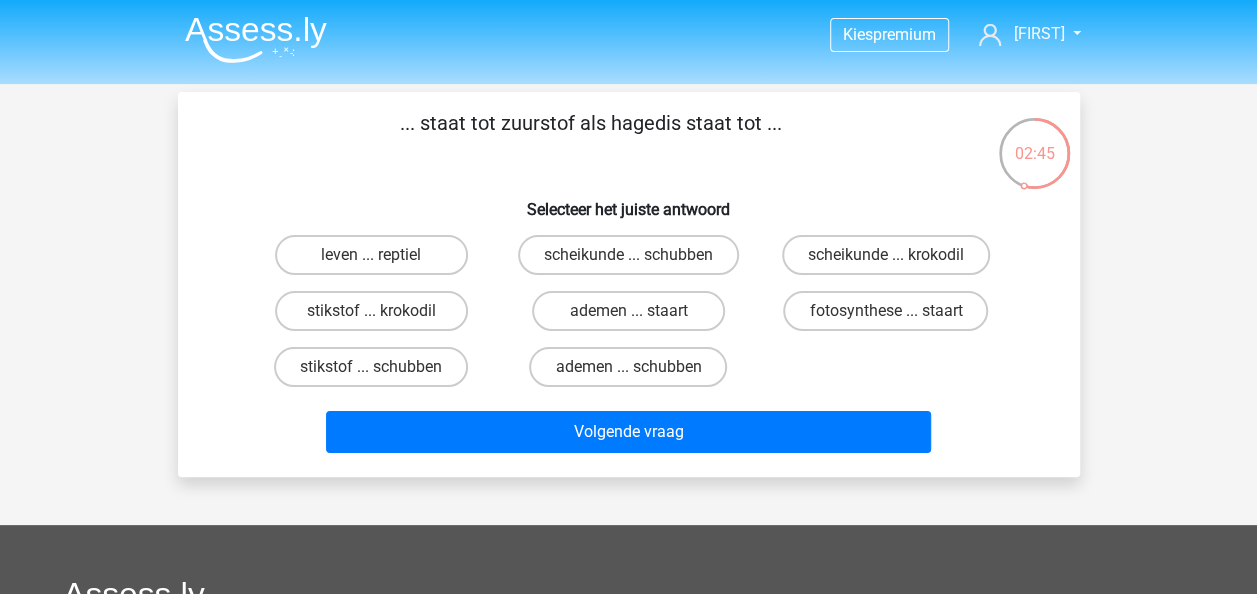 scroll, scrollTop: 0, scrollLeft: 0, axis: both 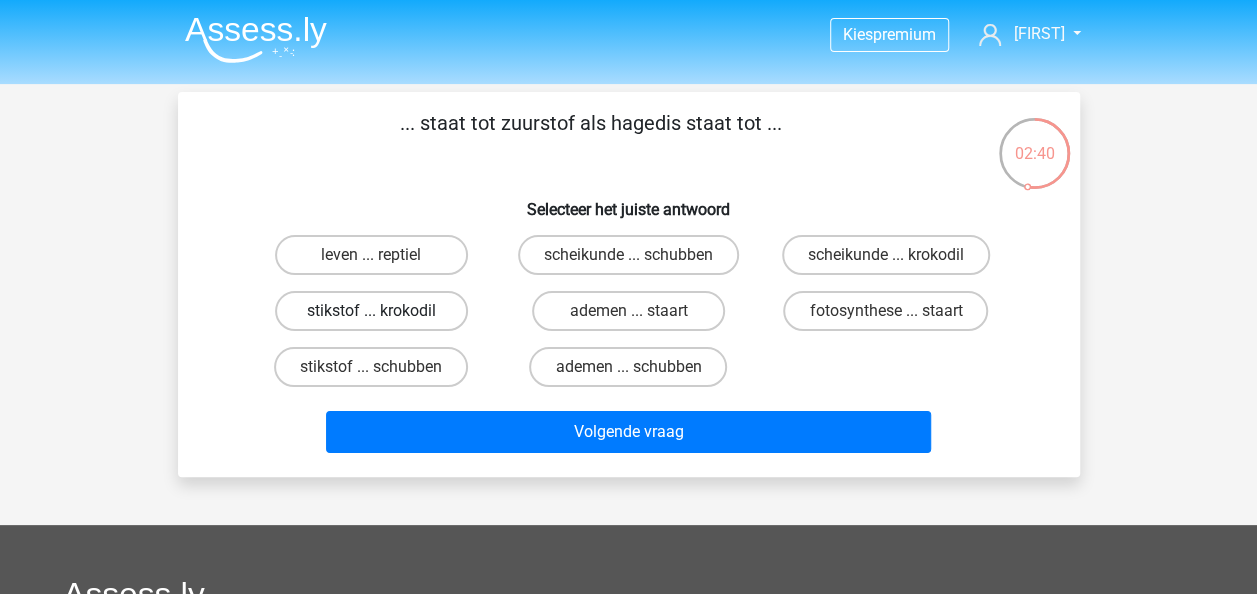 click on "stikstof ... krokodil" at bounding box center (371, 311) 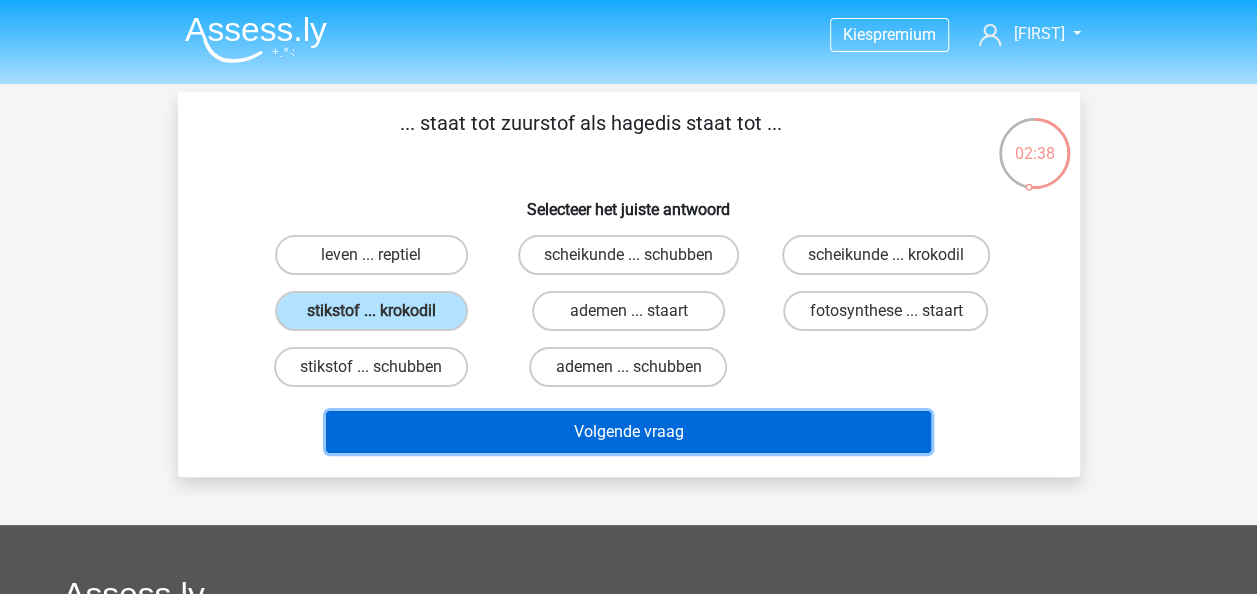 click on "Volgende vraag" at bounding box center [628, 432] 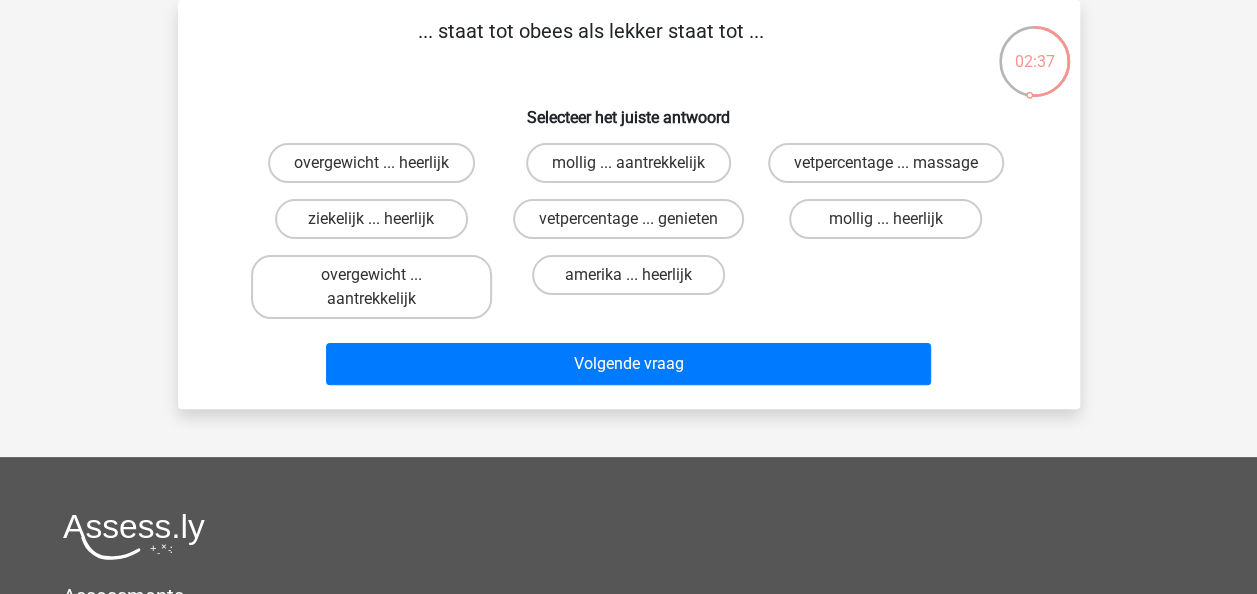 scroll, scrollTop: 0, scrollLeft: 0, axis: both 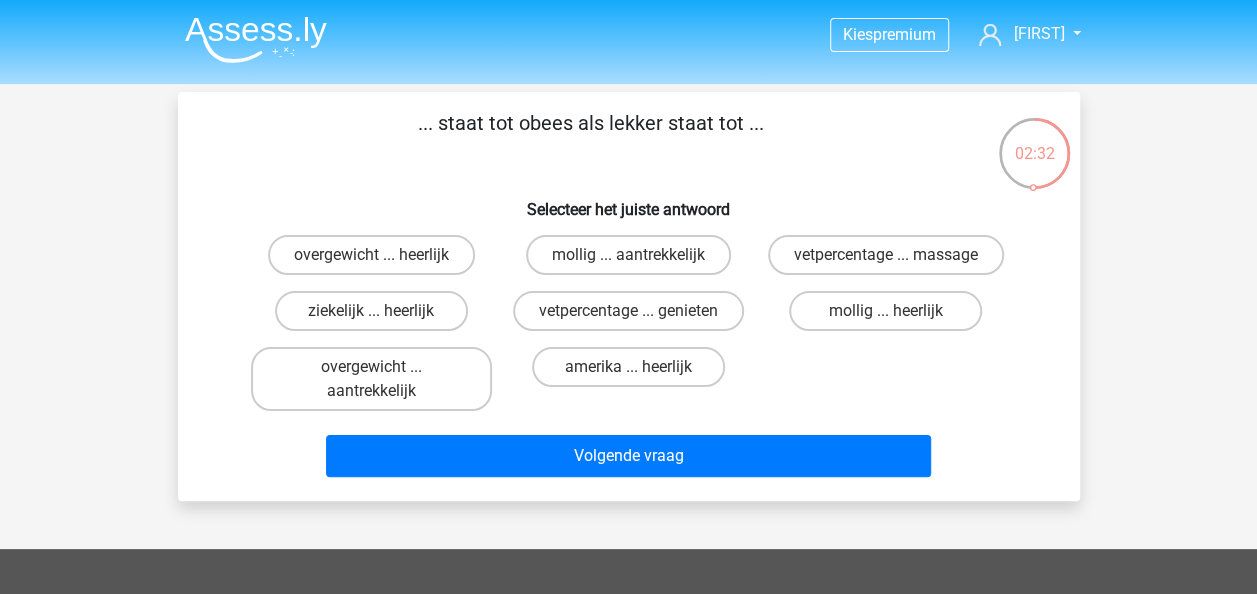 click on "mollig ... heerlijk" at bounding box center [892, 317] 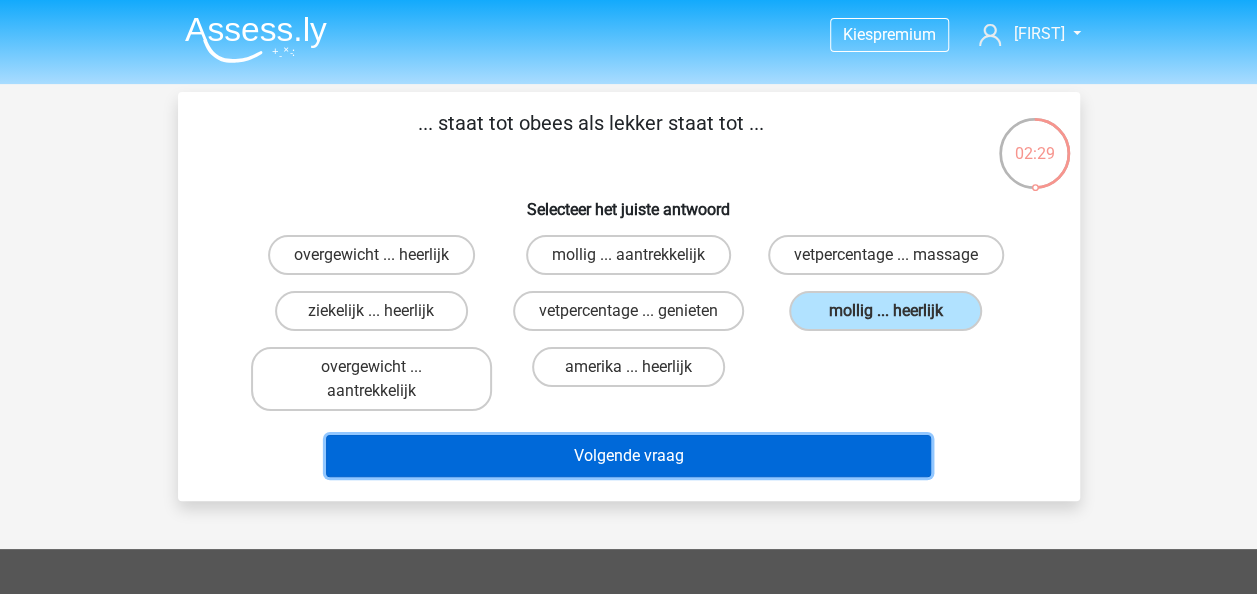click on "Volgende vraag" at bounding box center (628, 456) 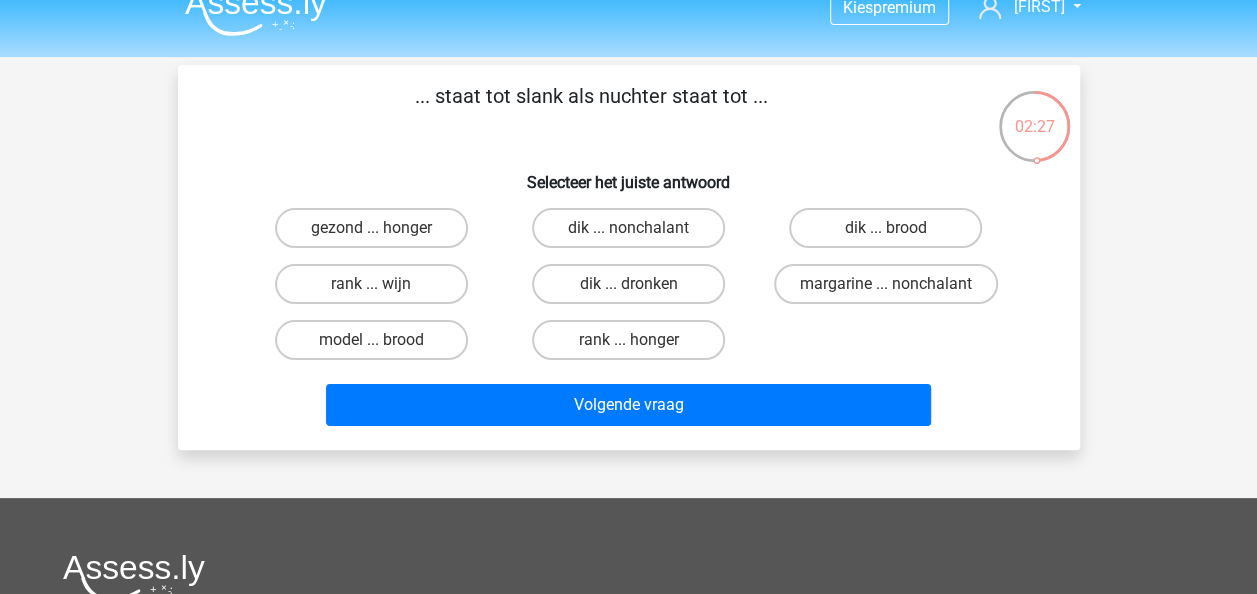 scroll, scrollTop: 0, scrollLeft: 0, axis: both 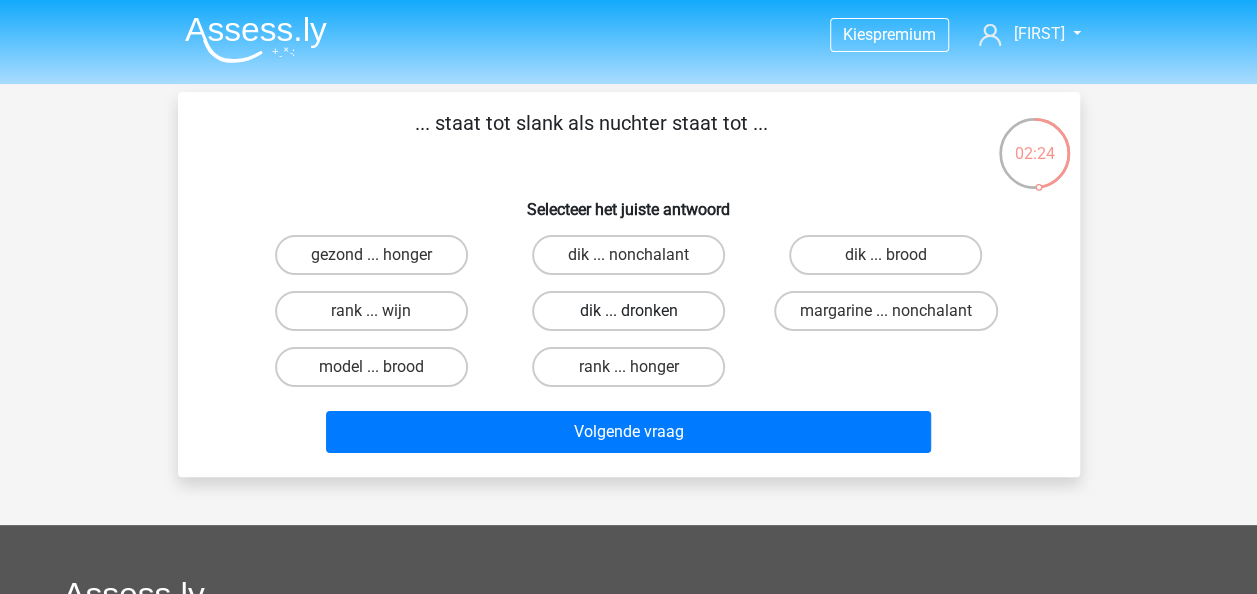 click on "dik ... dronken" at bounding box center (628, 311) 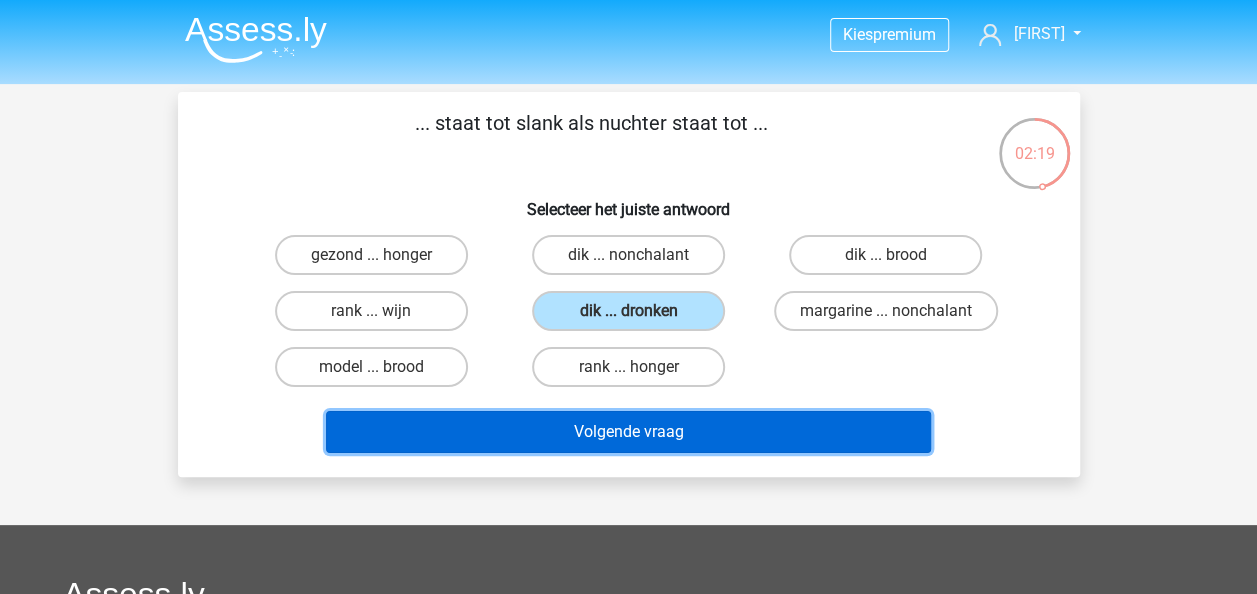 click on "Volgende vraag" at bounding box center (628, 432) 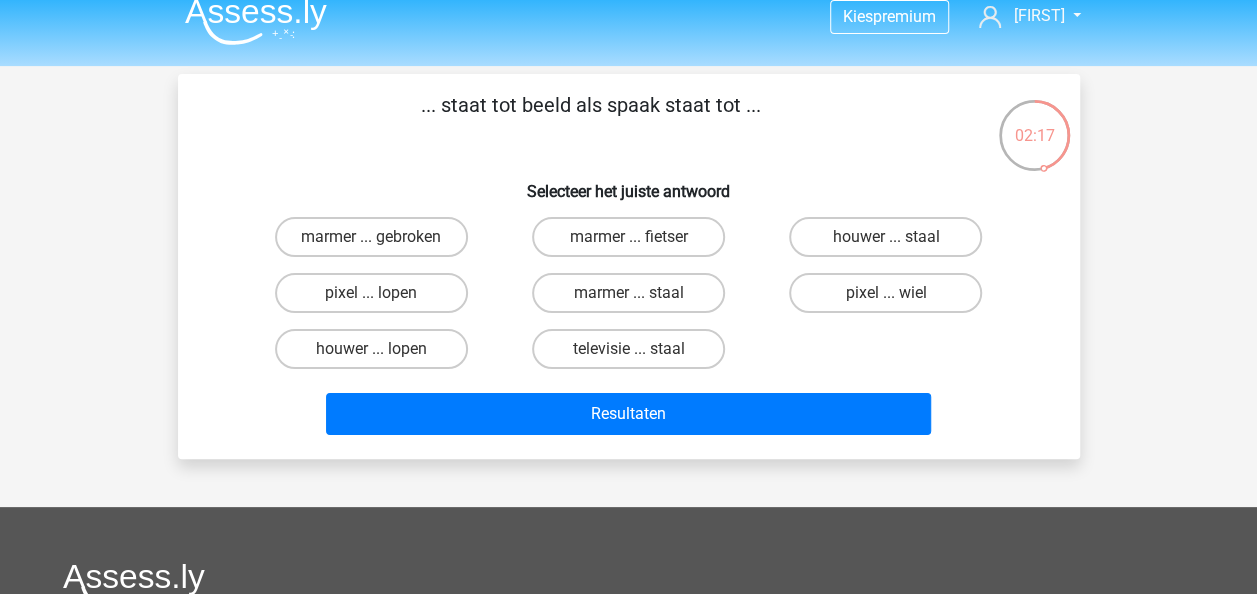 scroll, scrollTop: 0, scrollLeft: 0, axis: both 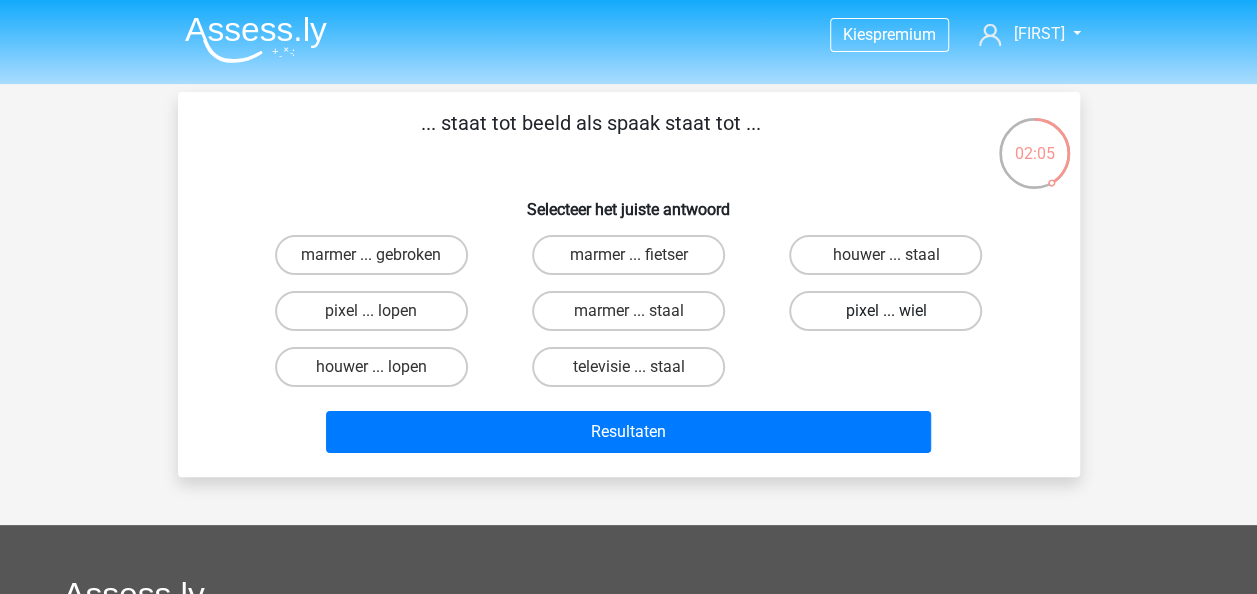 click on "pixel ... wiel" at bounding box center [885, 311] 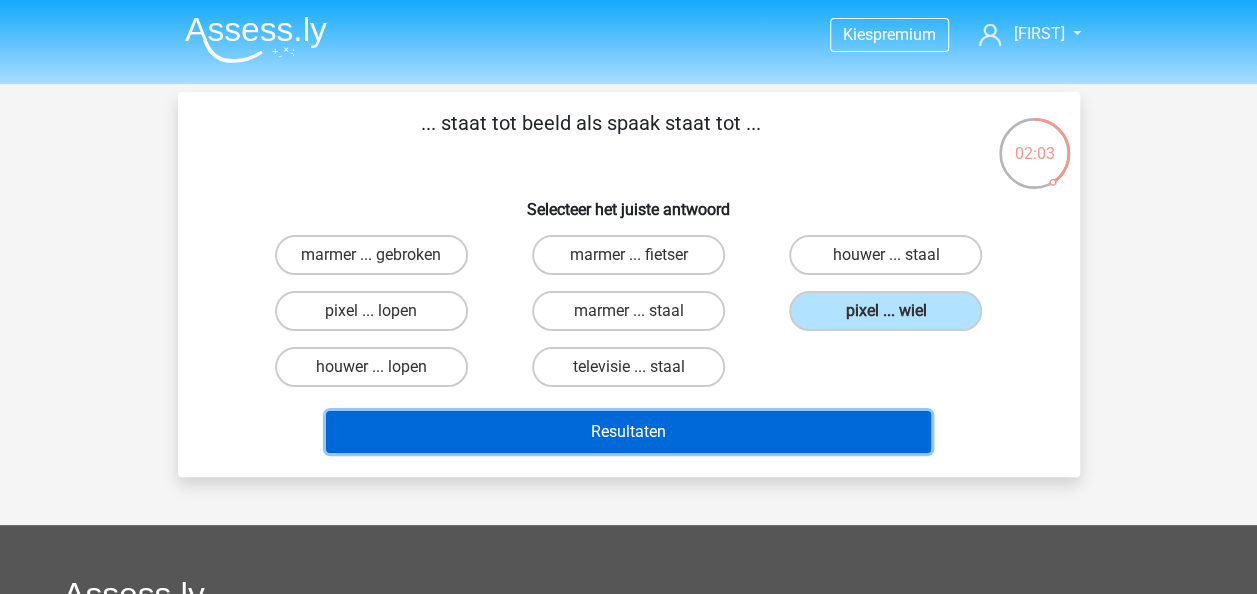 click on "Resultaten" at bounding box center (628, 432) 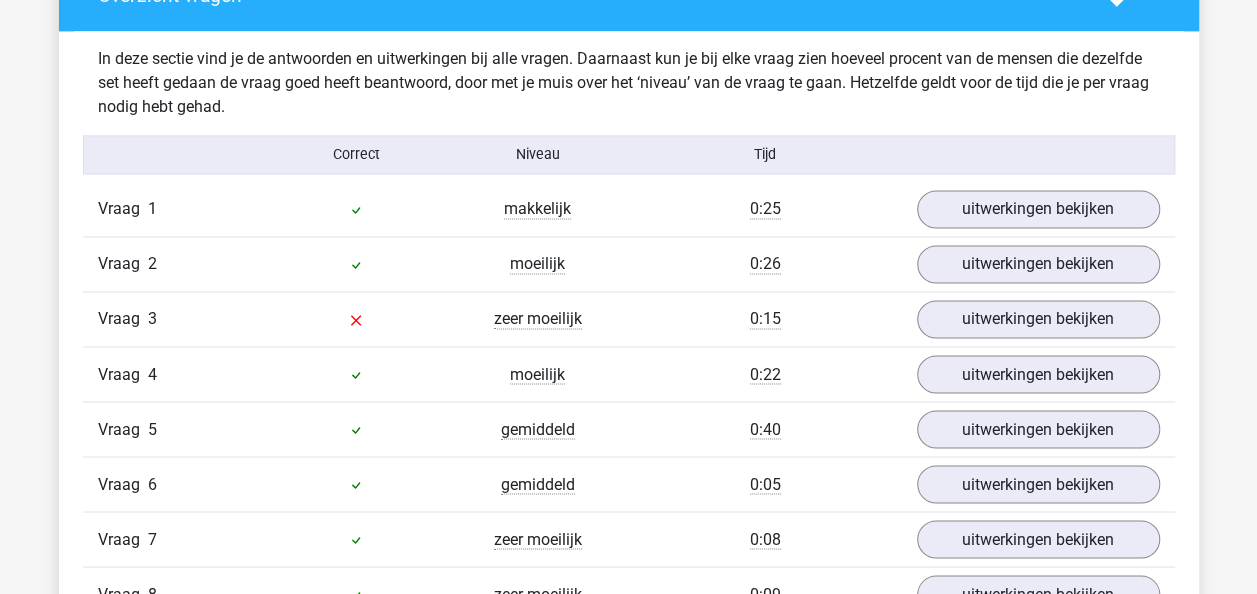 scroll, scrollTop: 1600, scrollLeft: 0, axis: vertical 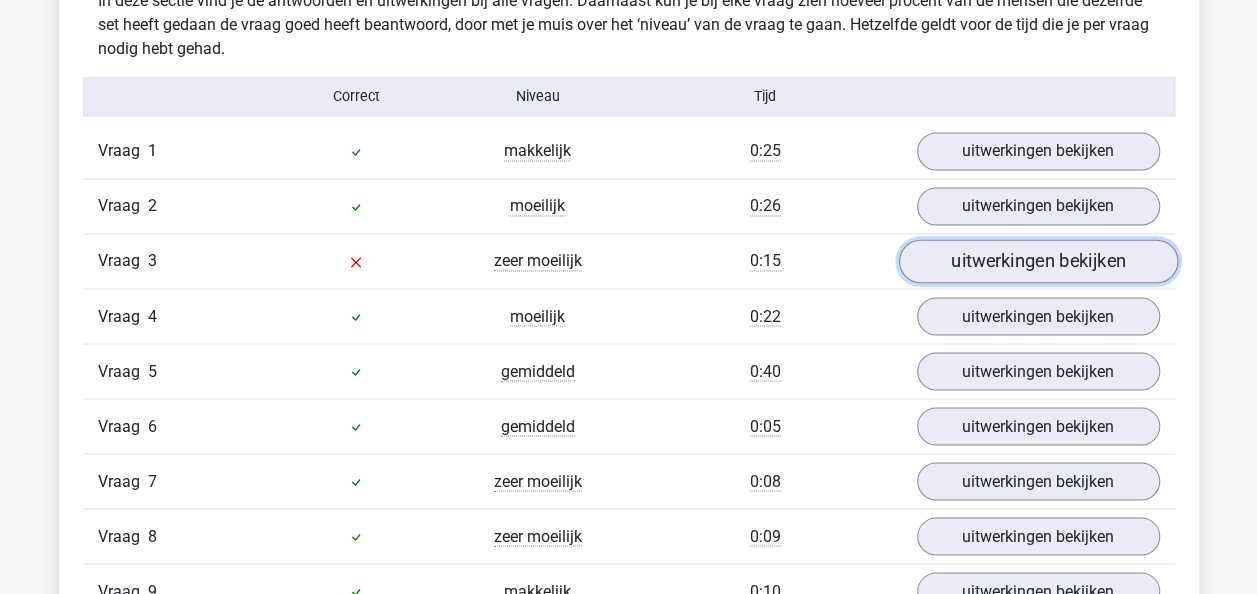 click on "uitwerkingen bekijken" at bounding box center [1037, 262] 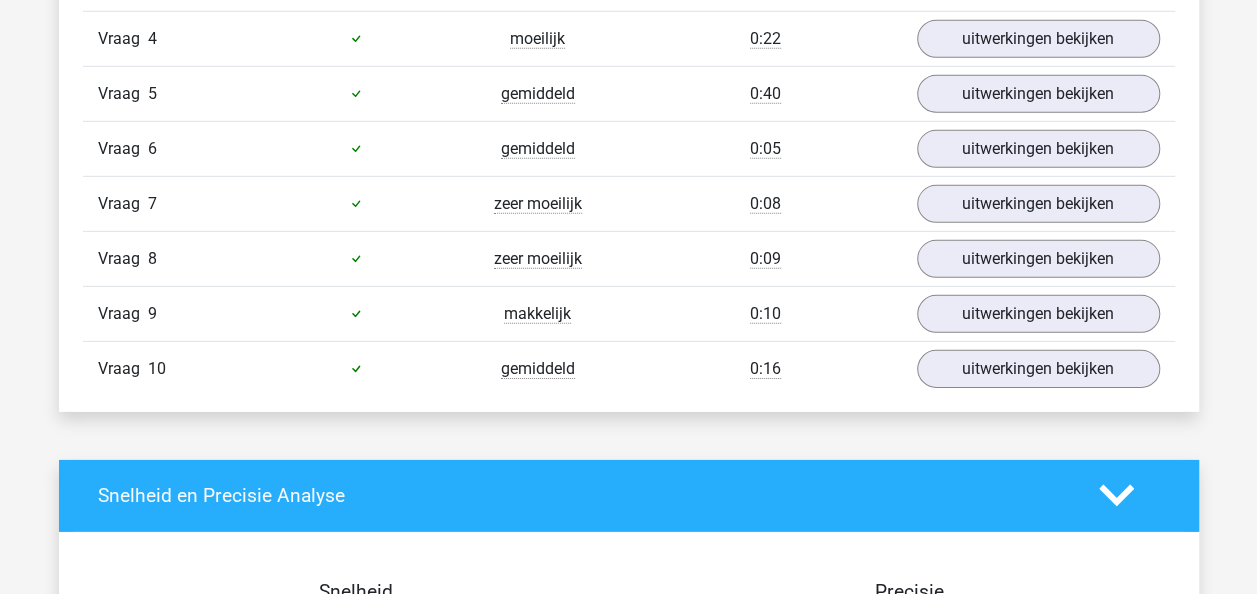 scroll, scrollTop: 2900, scrollLeft: 0, axis: vertical 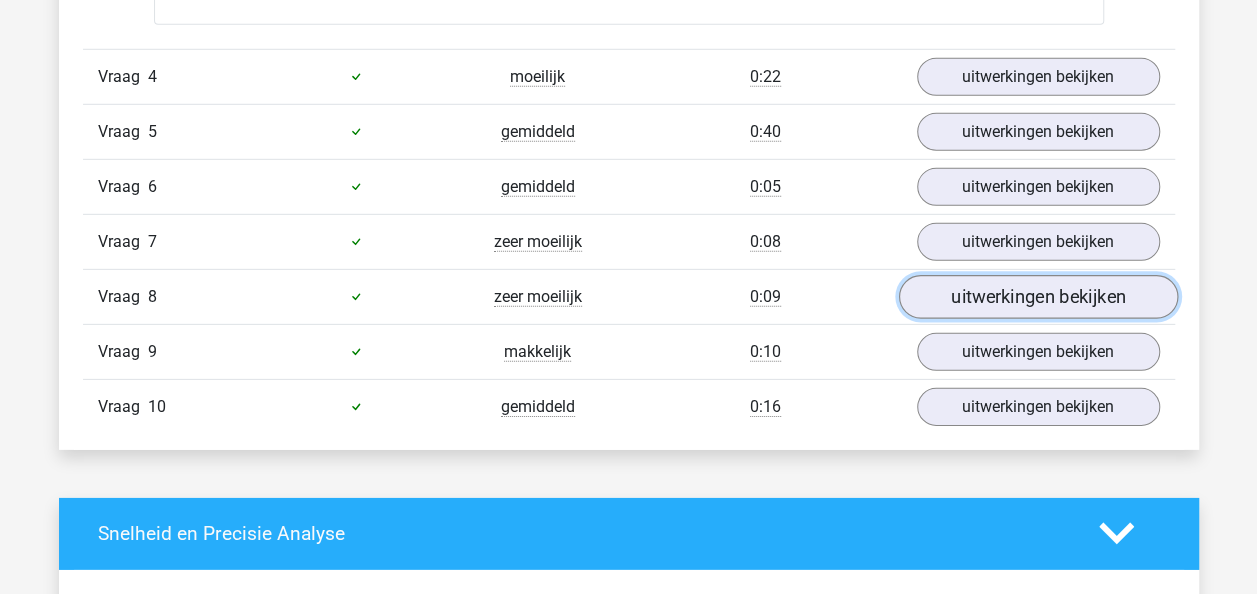 click on "uitwerkingen bekijken" at bounding box center [1037, 297] 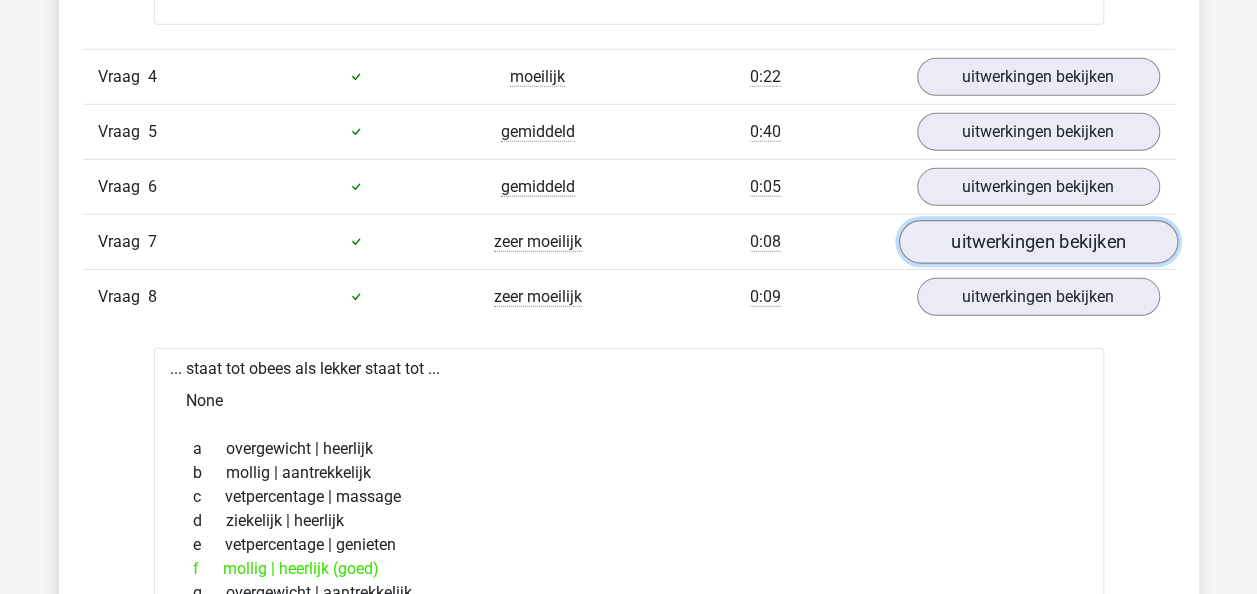 click on "uitwerkingen bekijken" at bounding box center (1037, 242) 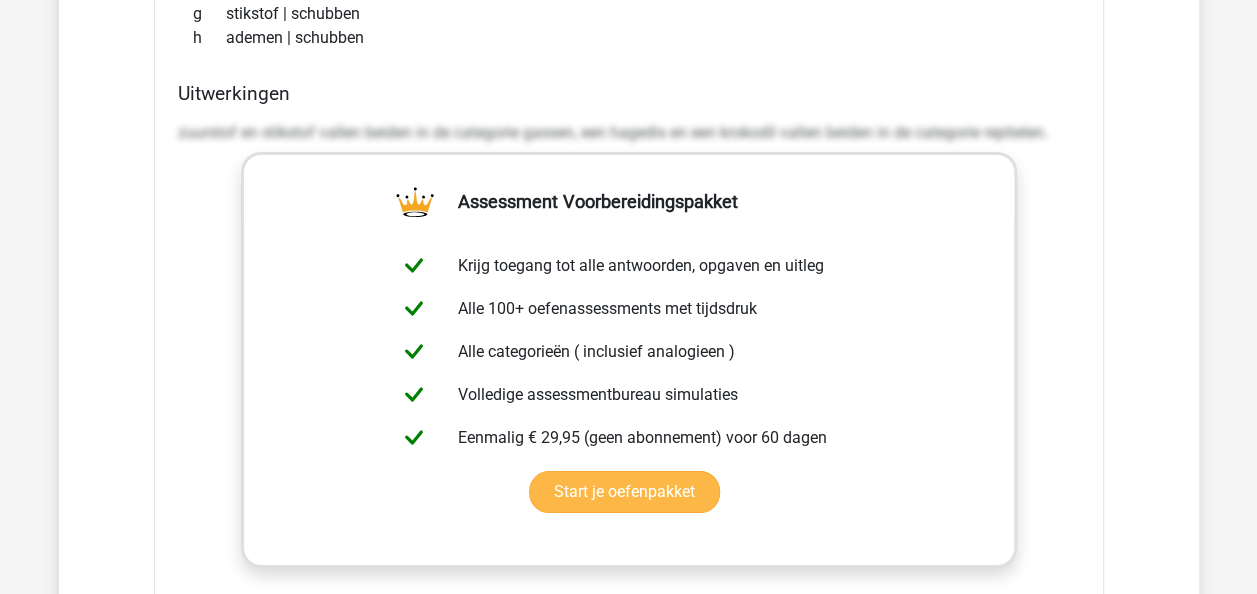 scroll, scrollTop: 3800, scrollLeft: 0, axis: vertical 